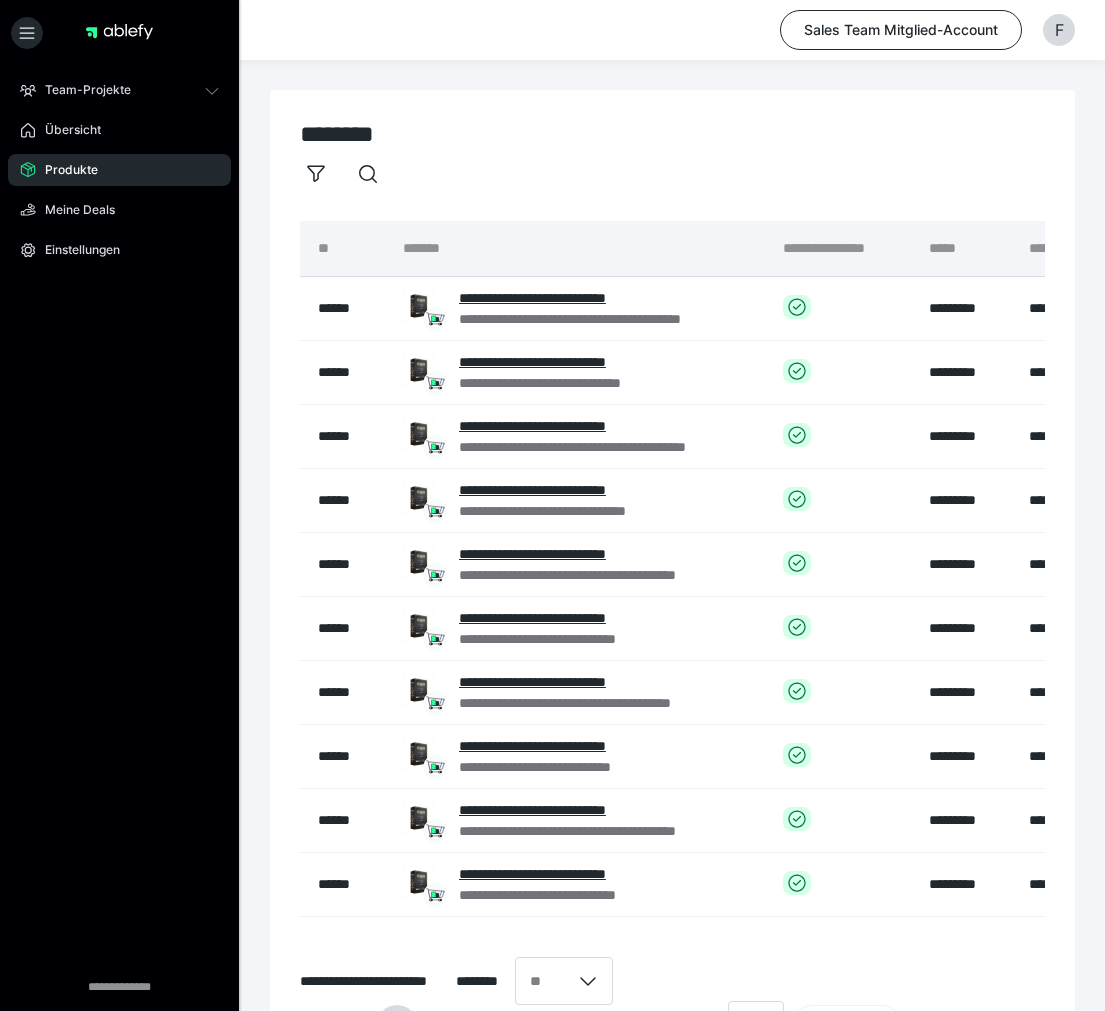 scroll, scrollTop: 0, scrollLeft: 0, axis: both 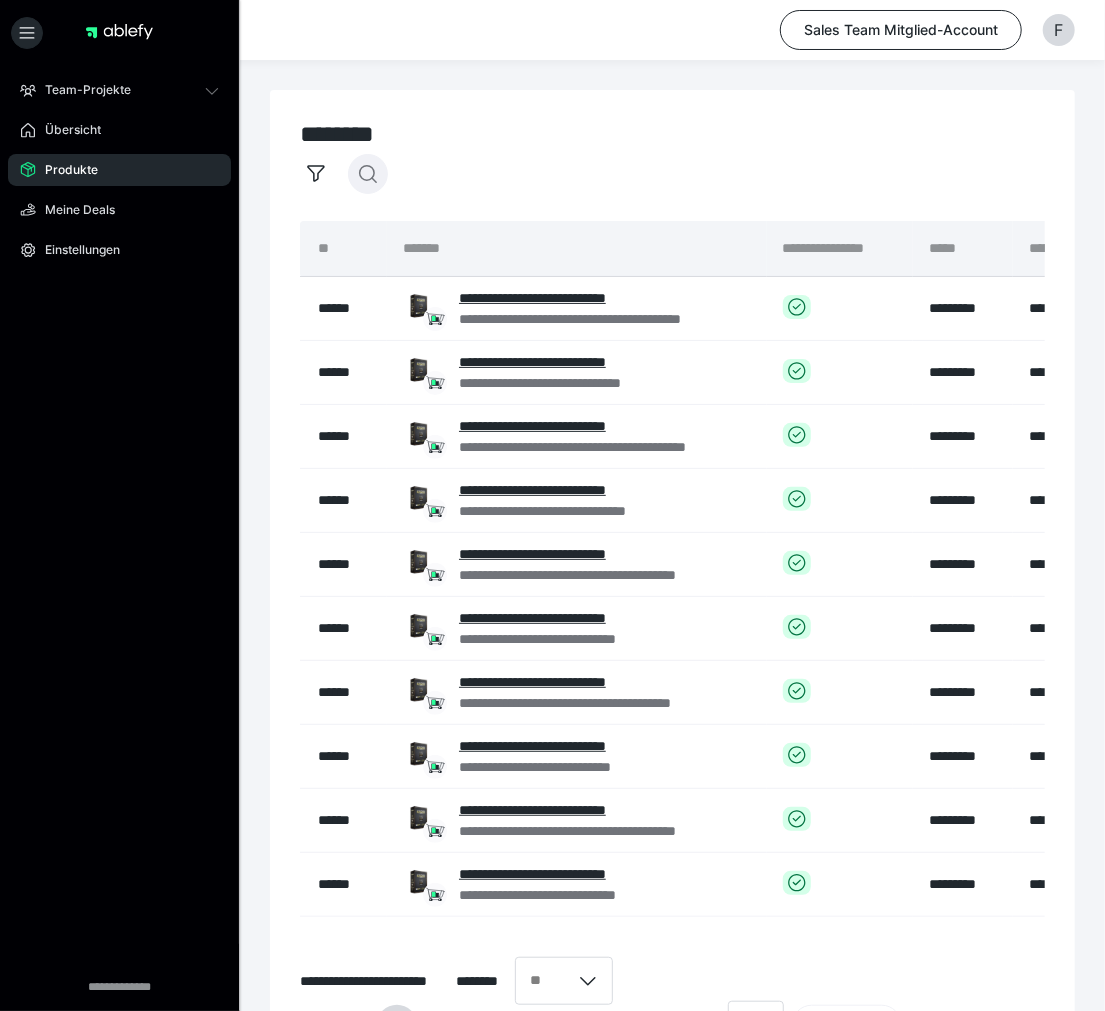 click 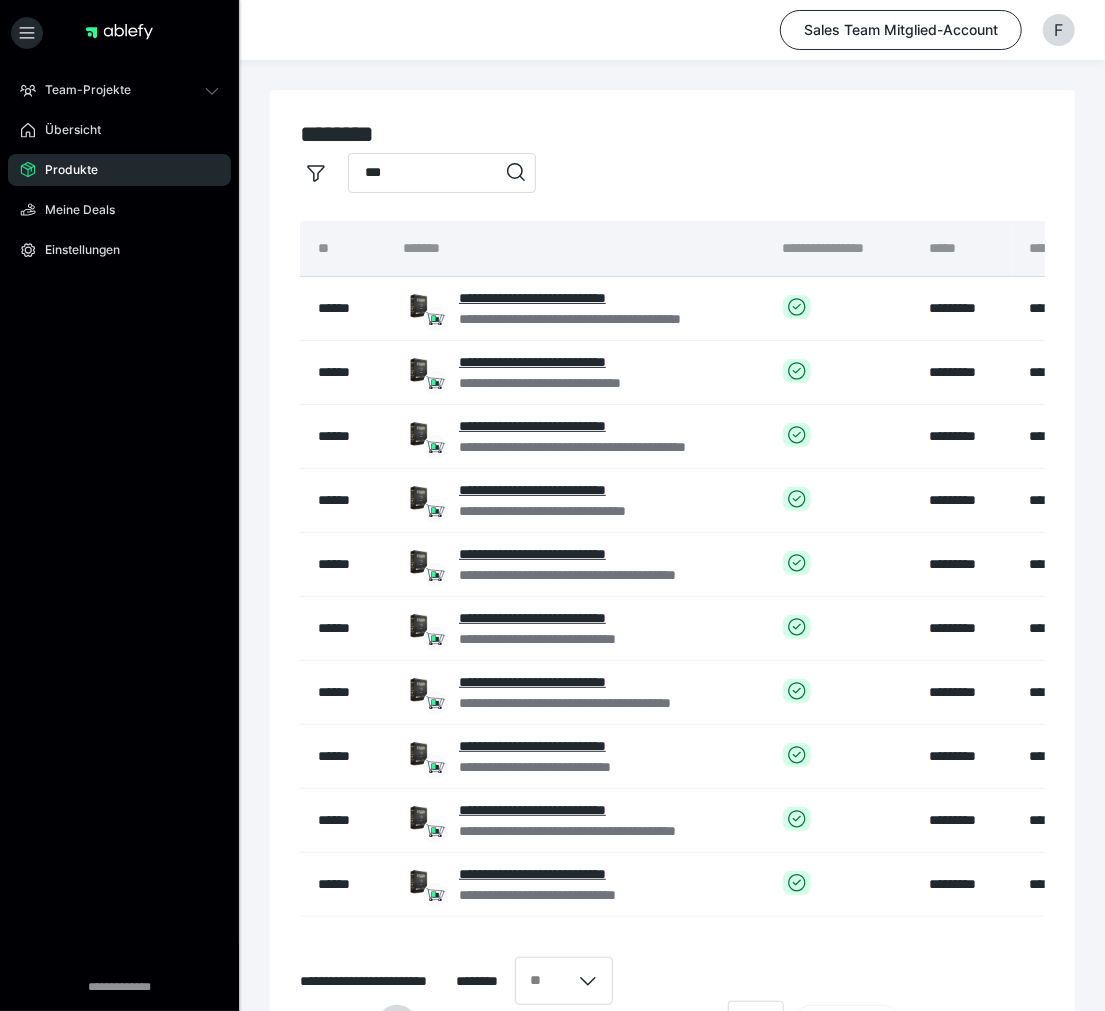click on "***" at bounding box center (442, 173) 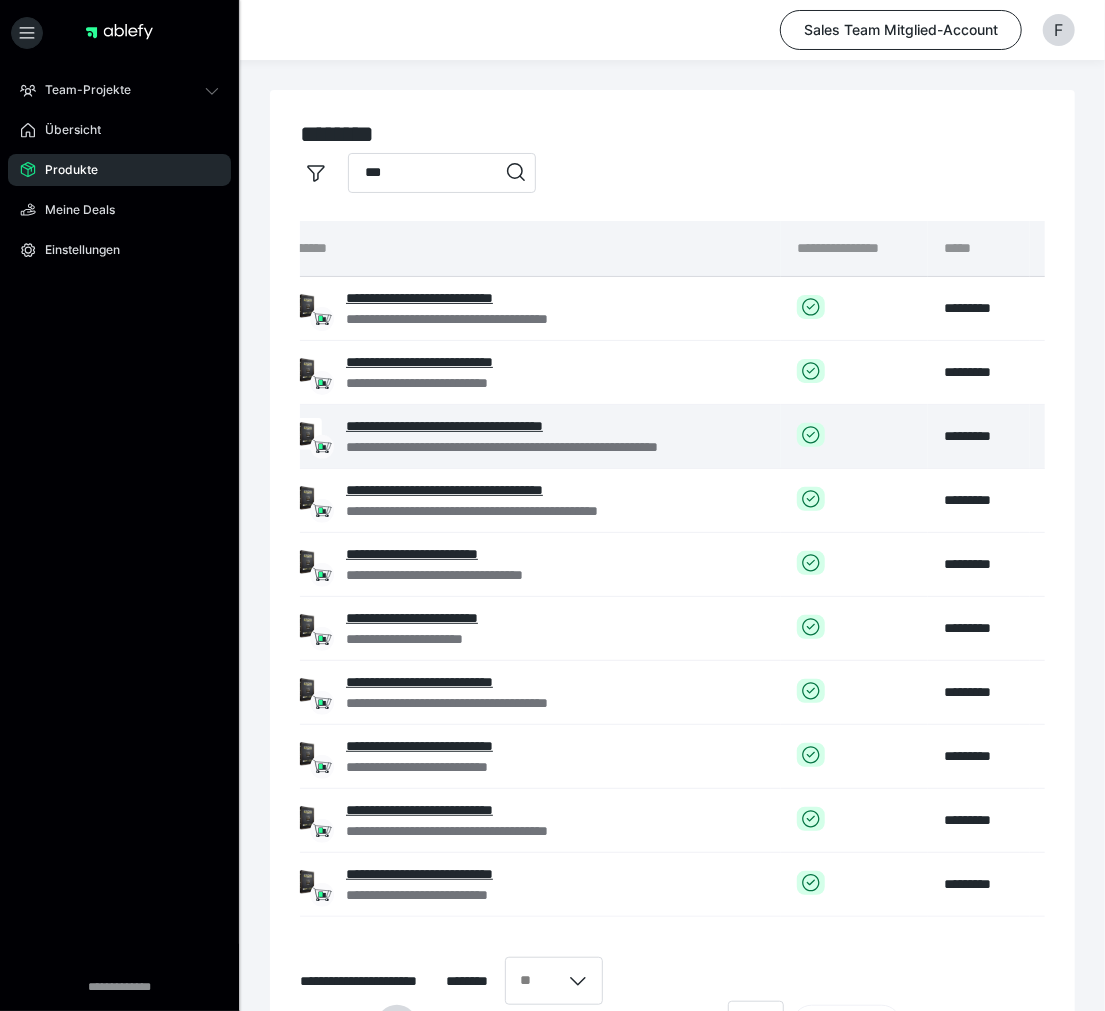 scroll, scrollTop: 0, scrollLeft: 442, axis: horizontal 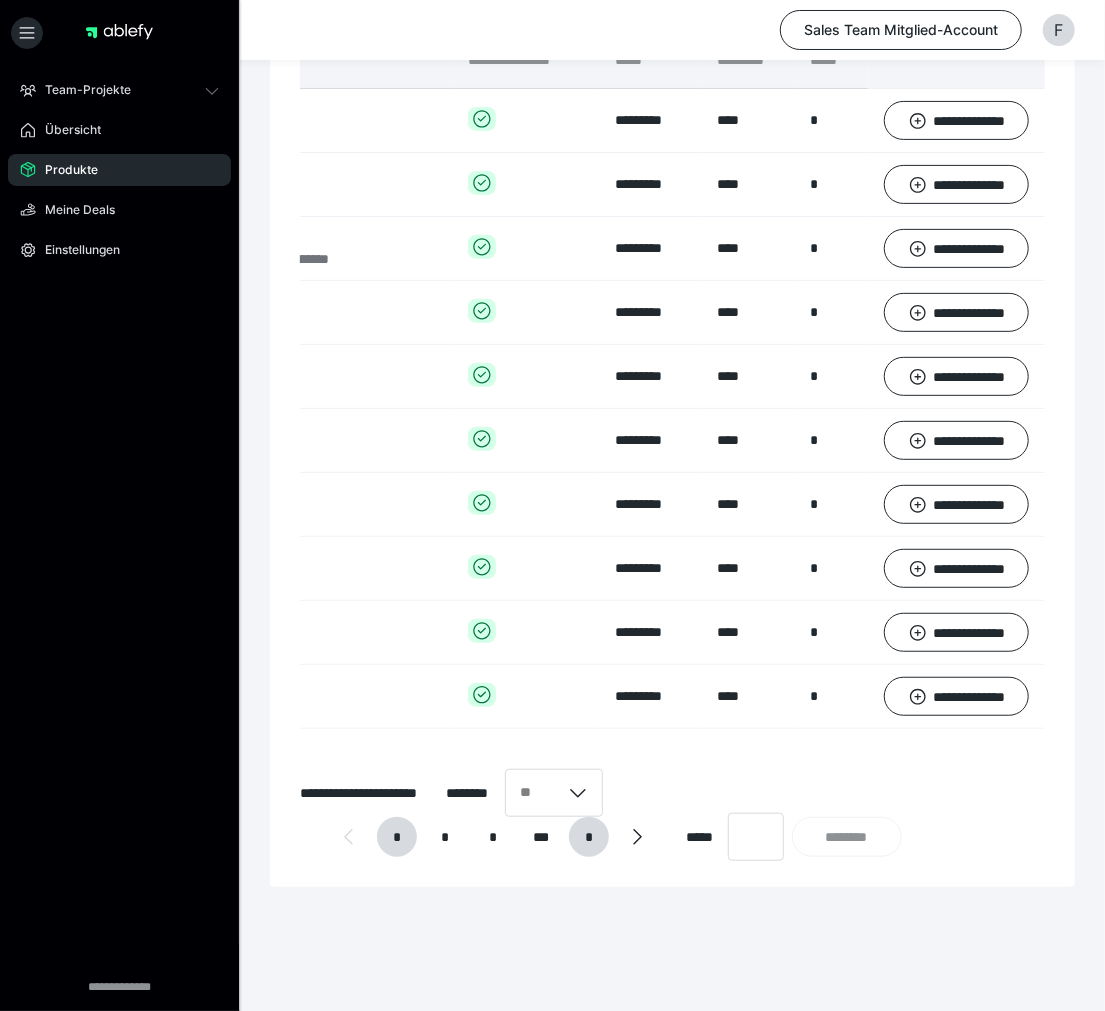 click on "*" at bounding box center (589, 837) 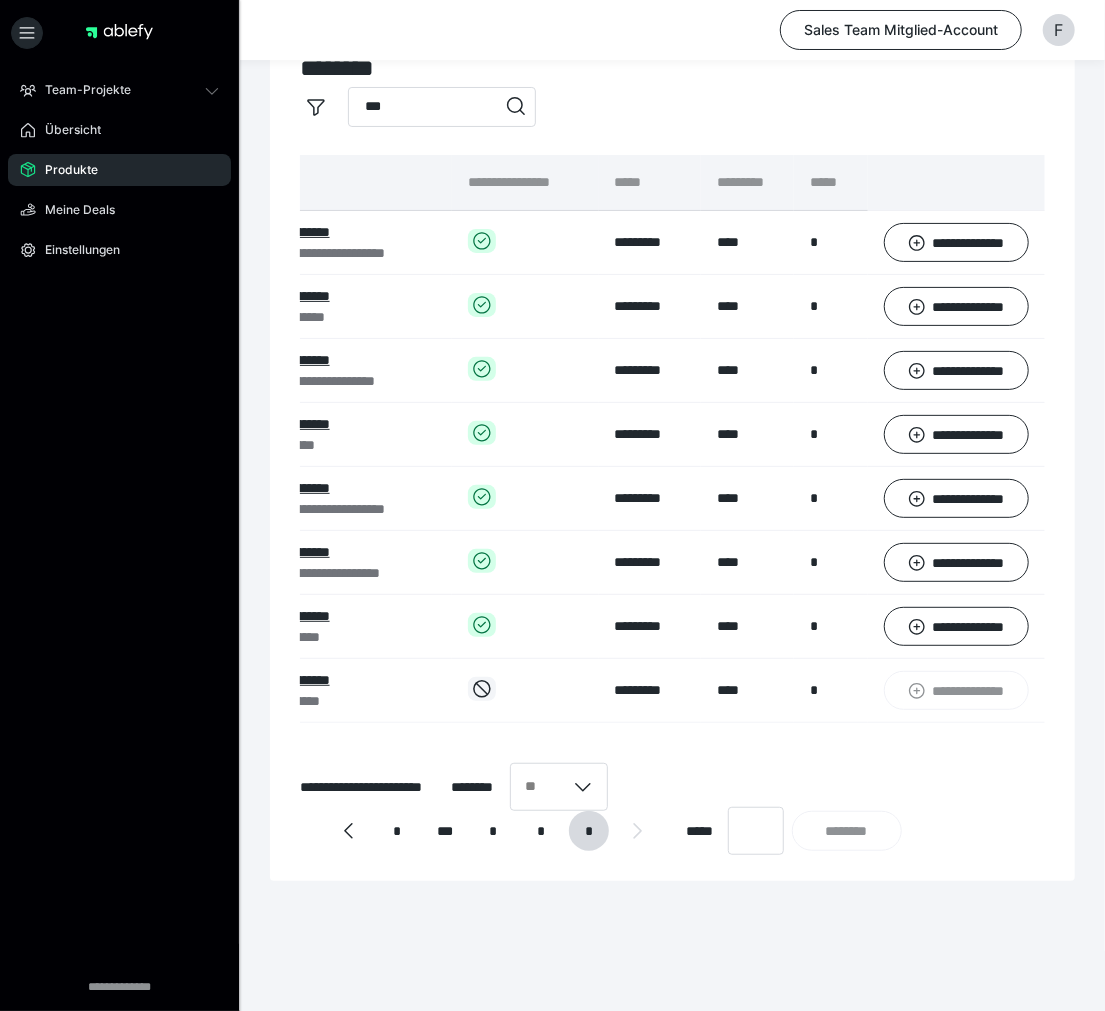 scroll, scrollTop: 0, scrollLeft: 261, axis: horizontal 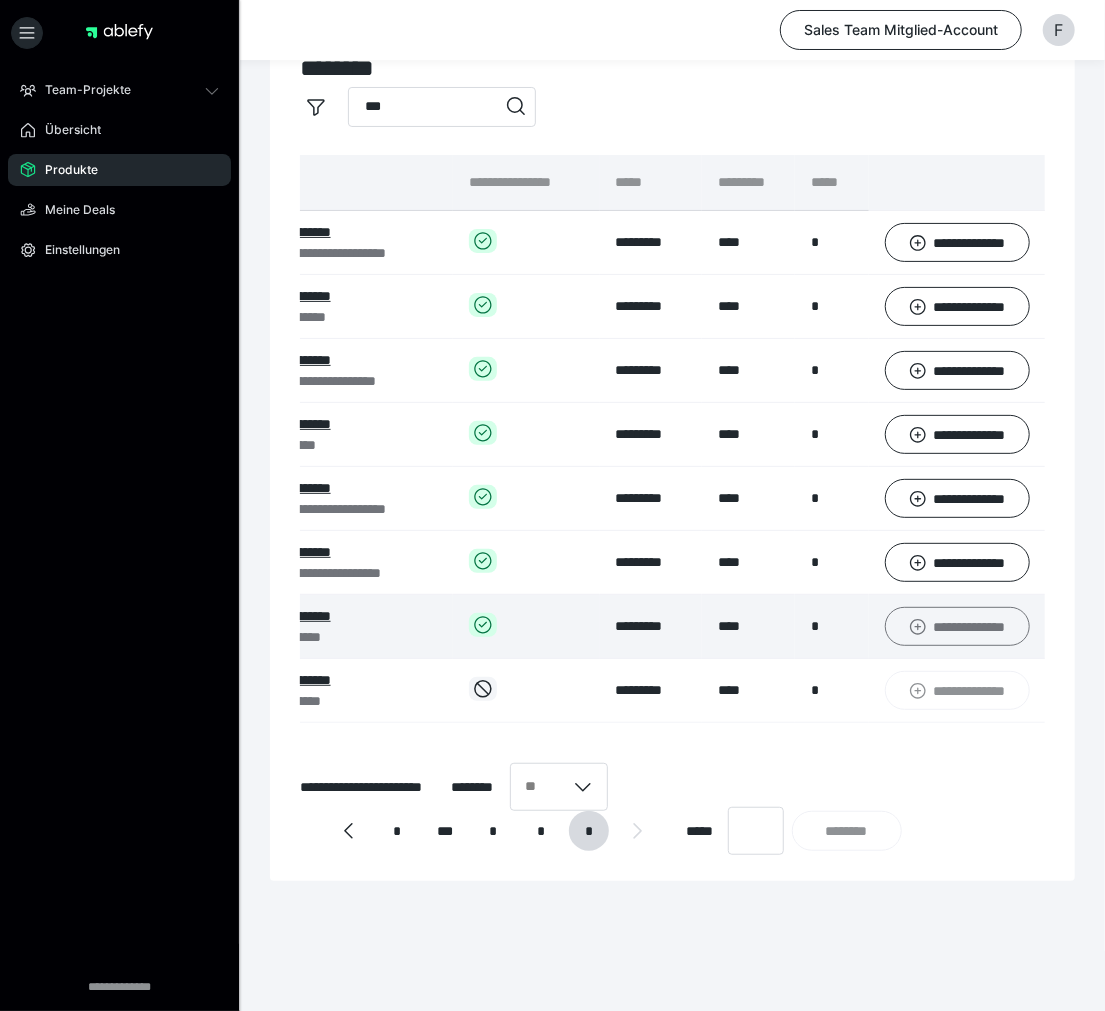click on "**********" at bounding box center (957, 626) 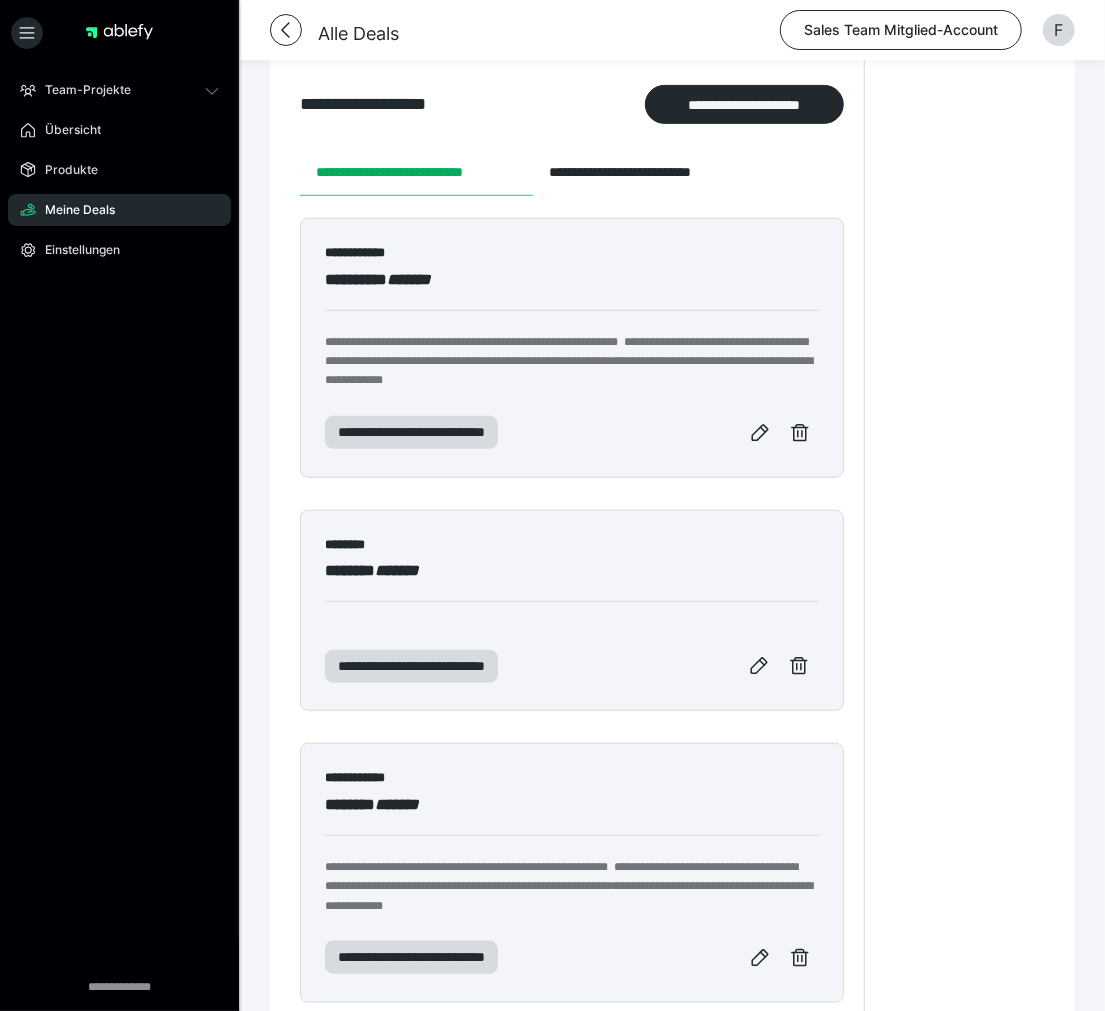 scroll, scrollTop: 70, scrollLeft: 0, axis: vertical 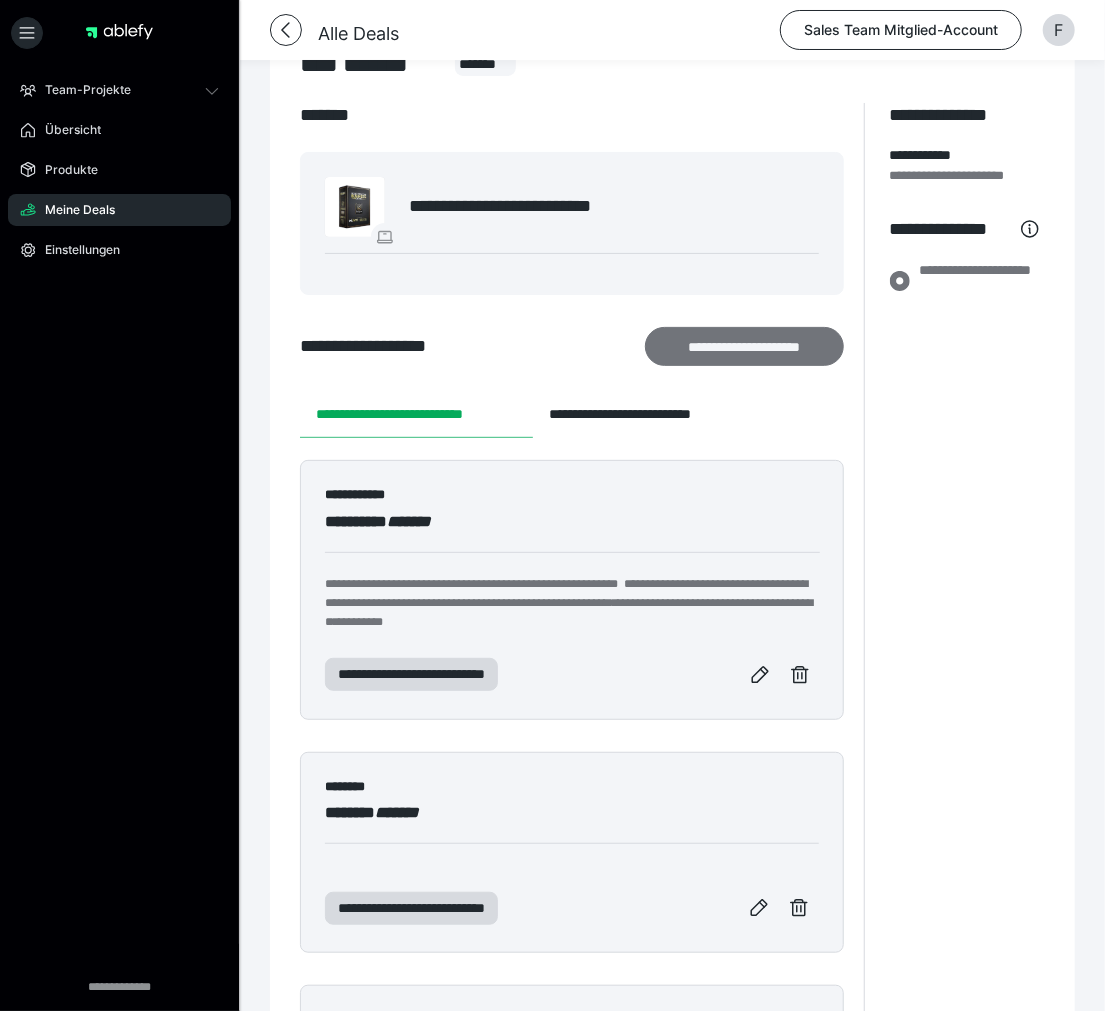 click on "**********" at bounding box center [744, 346] 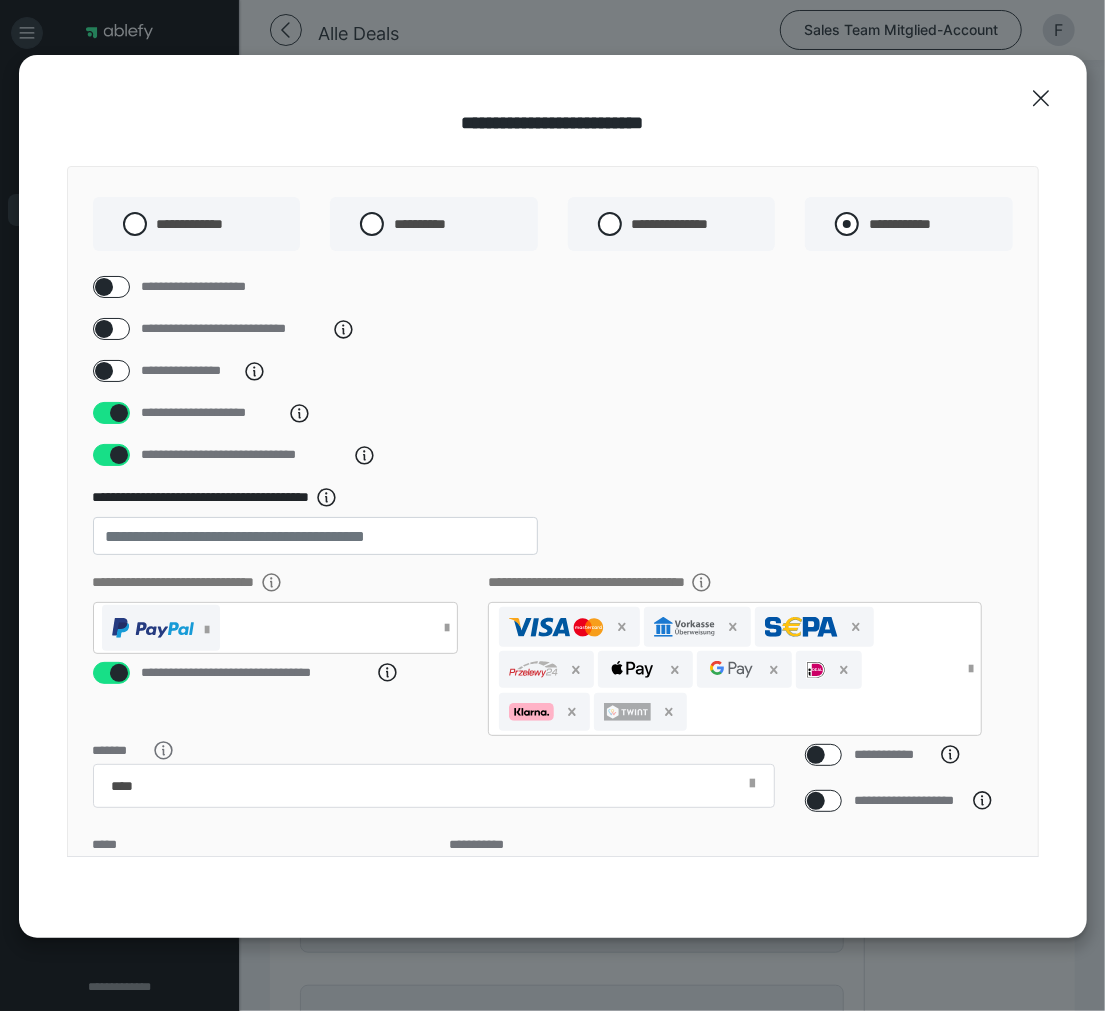 click on "**********" at bounding box center (900, 224) 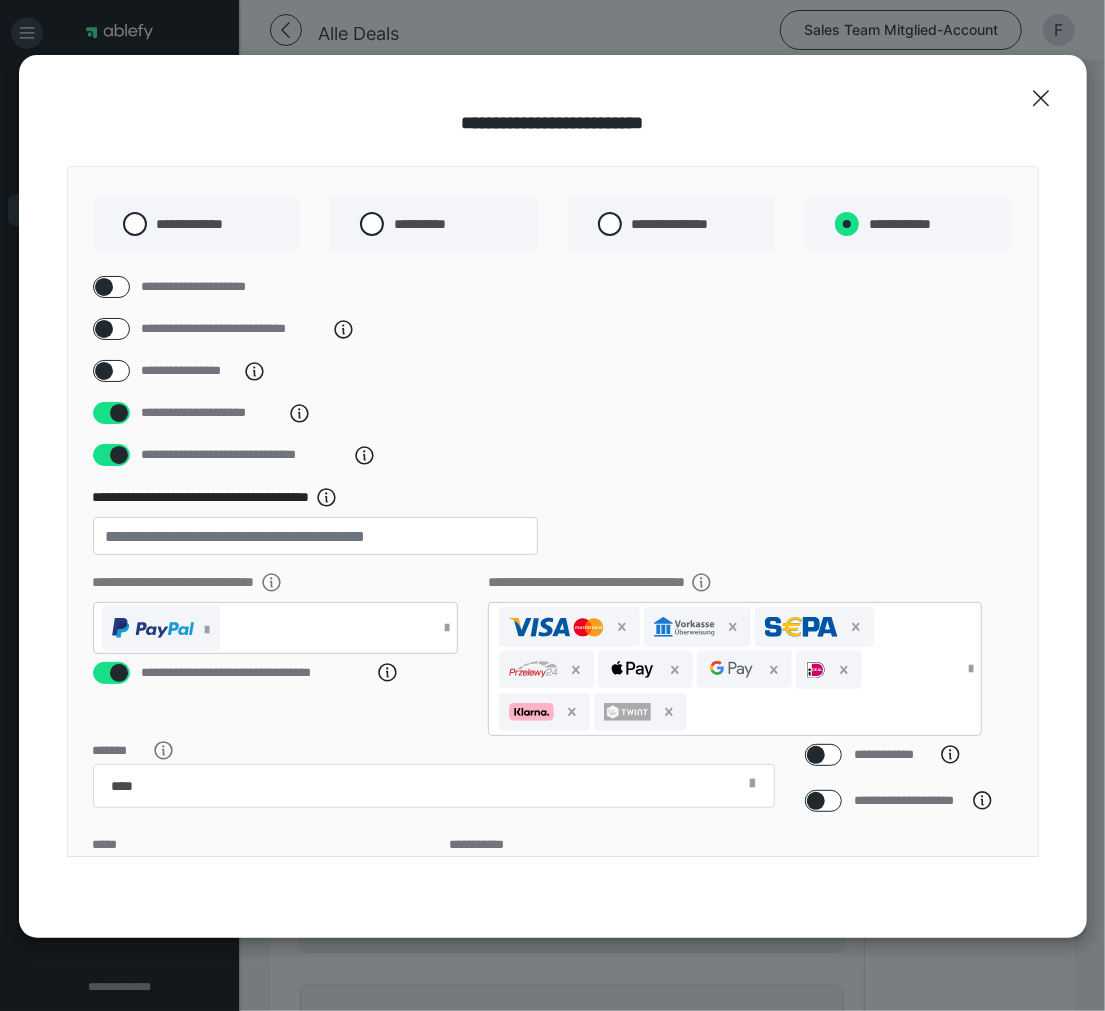 radio on "****" 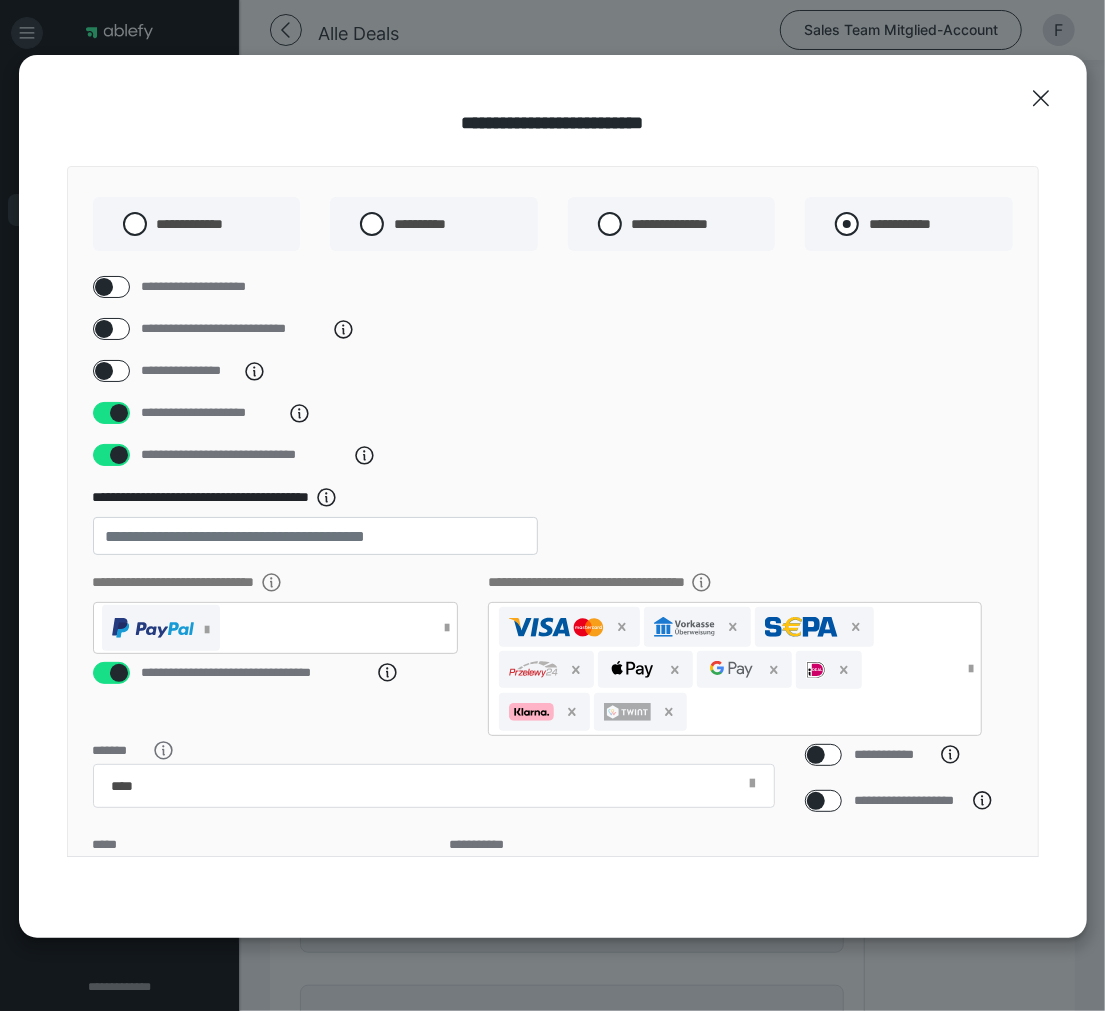 radio on "*****" 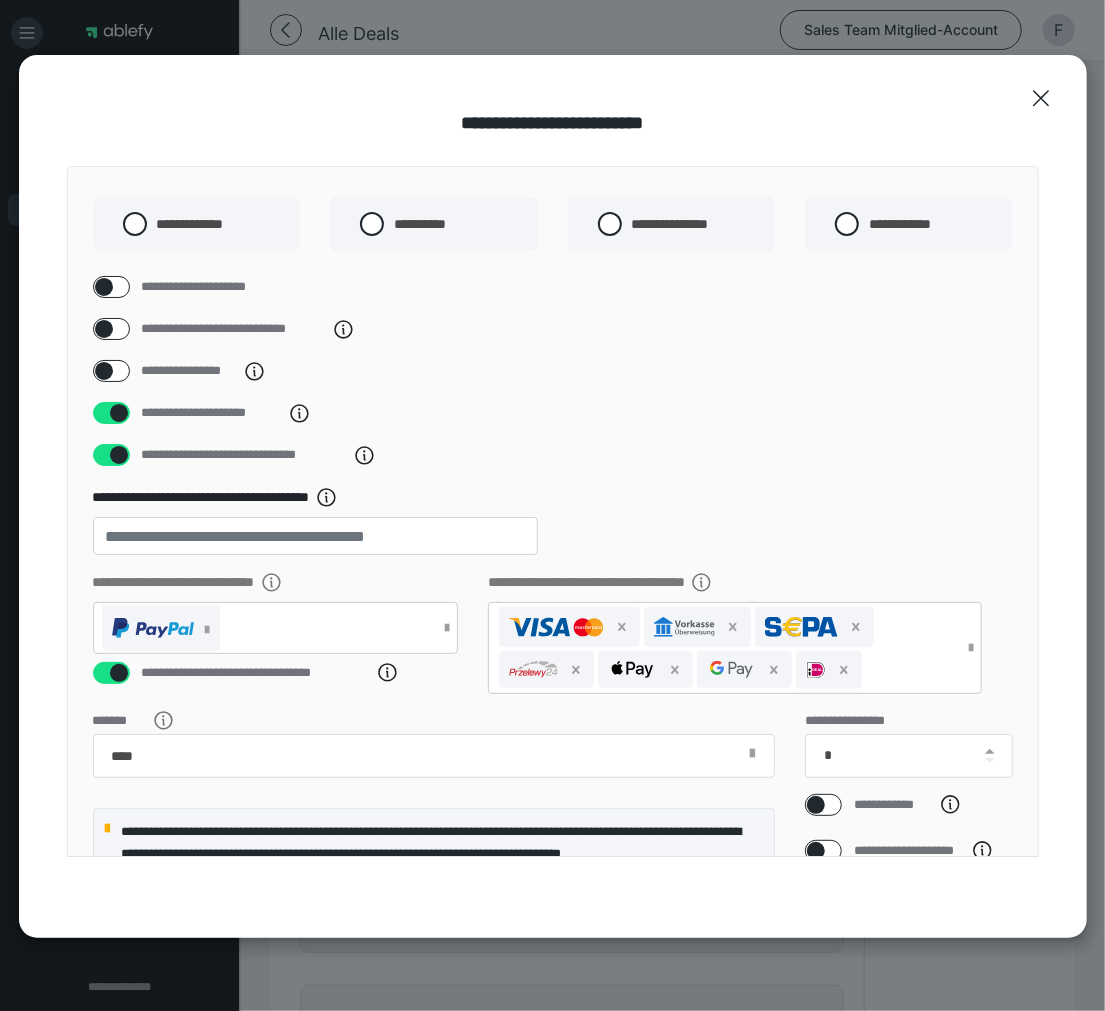 click at bounding box center (104, 371) 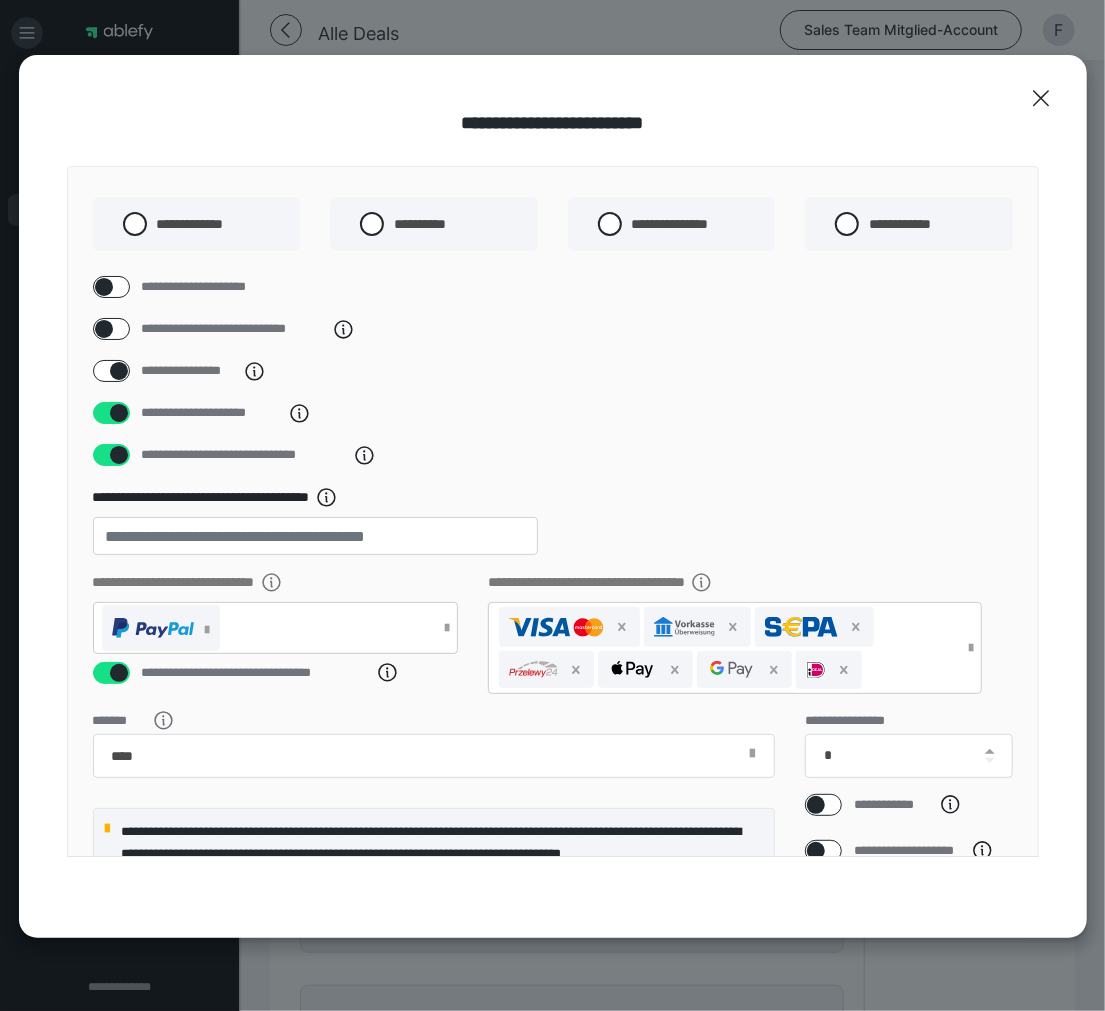 checkbox on "****" 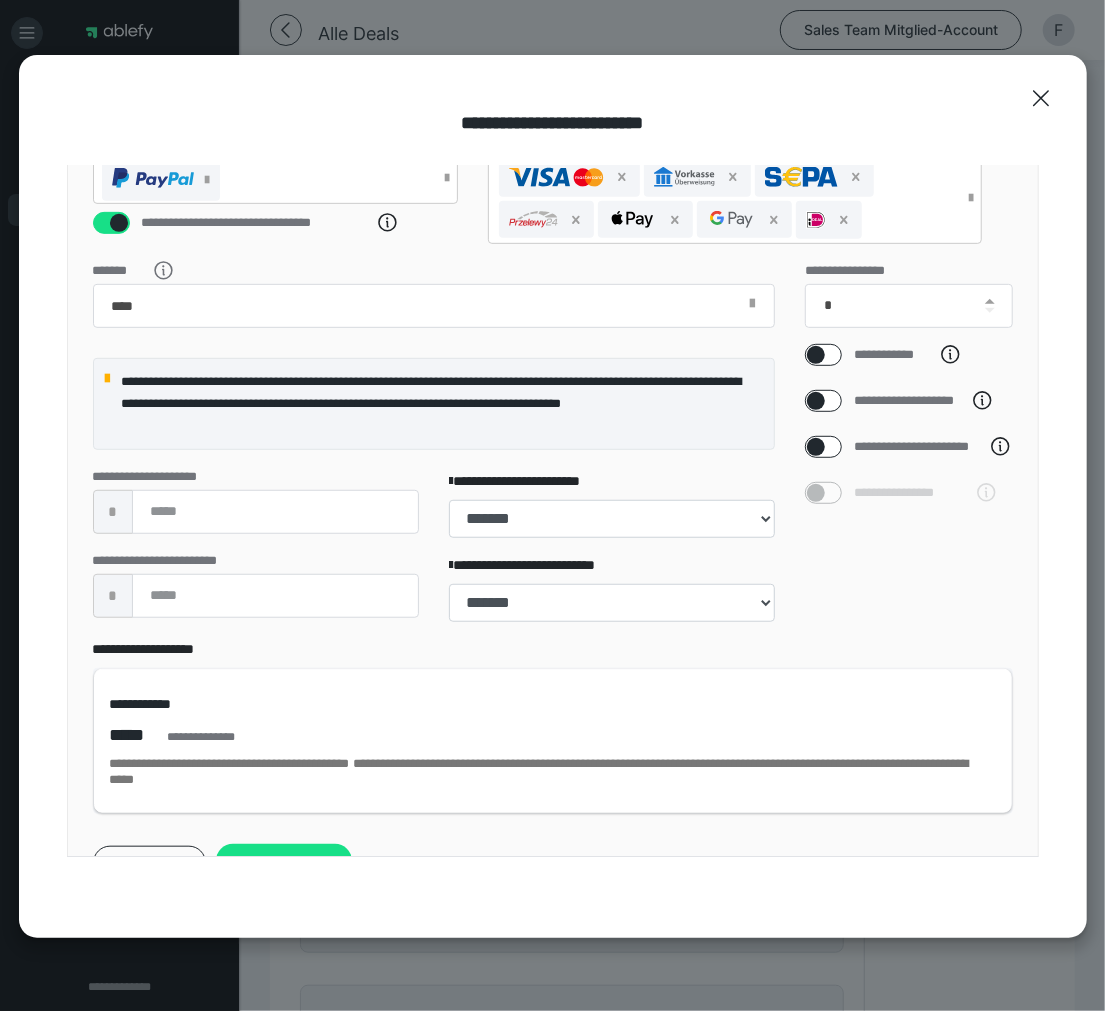 scroll, scrollTop: 452, scrollLeft: 0, axis: vertical 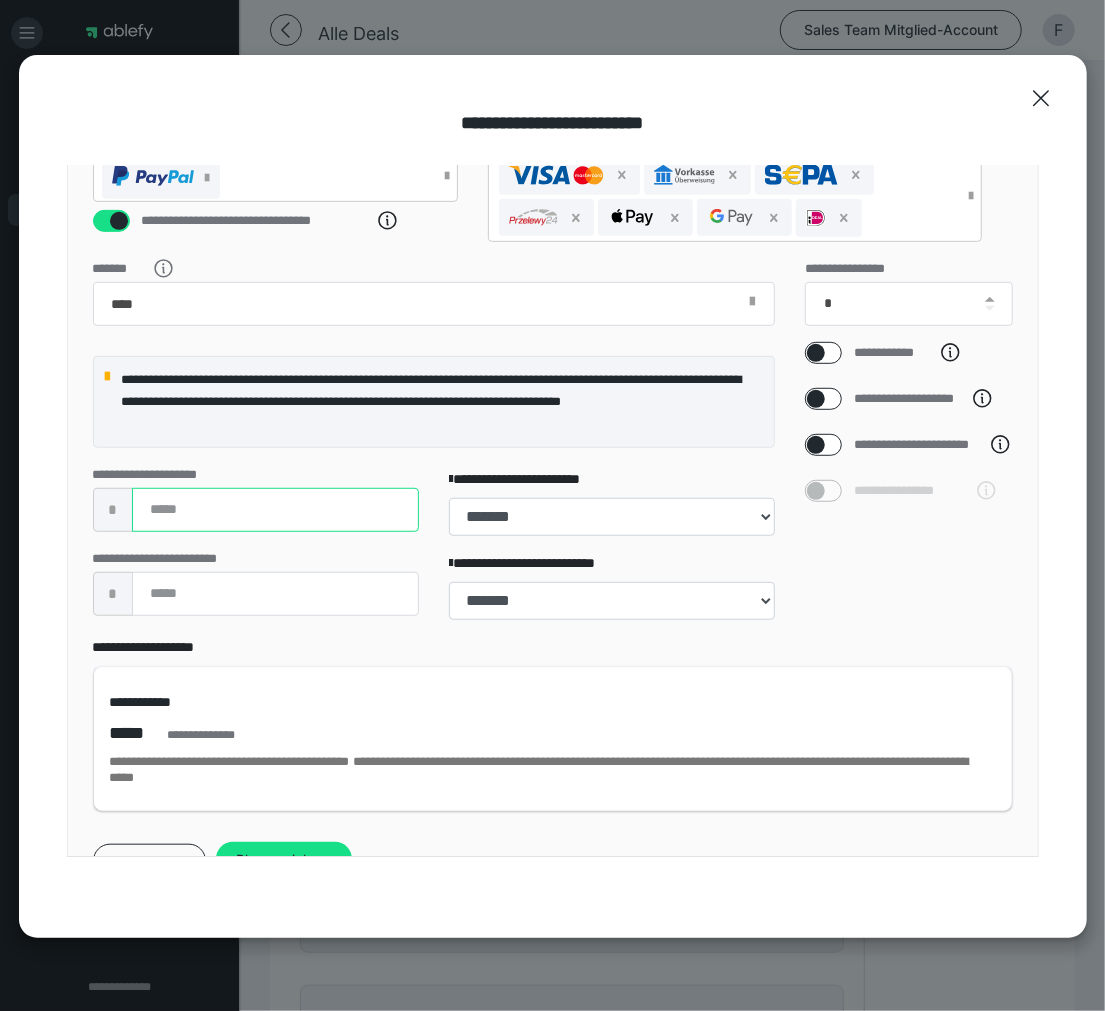 click at bounding box center [275, 510] 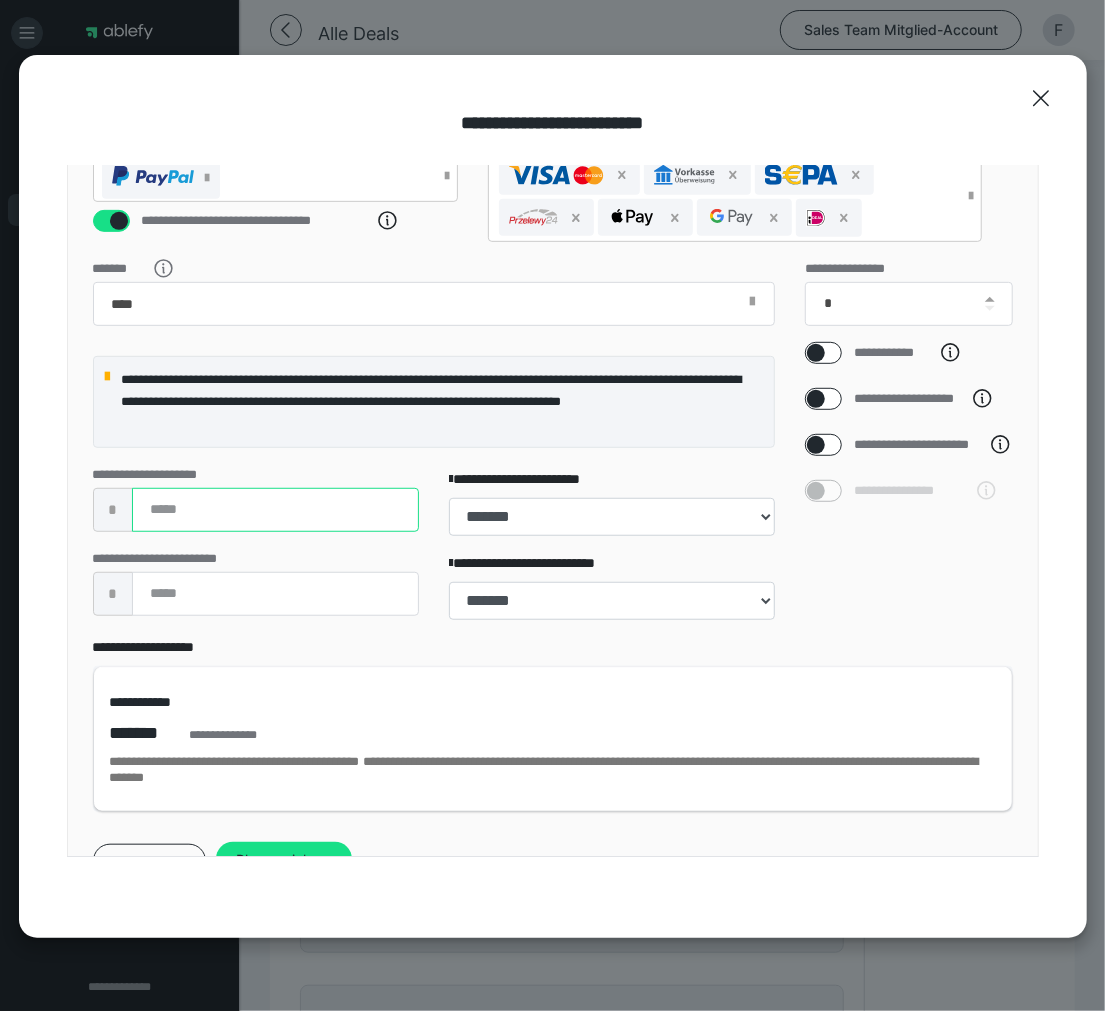 type on "***" 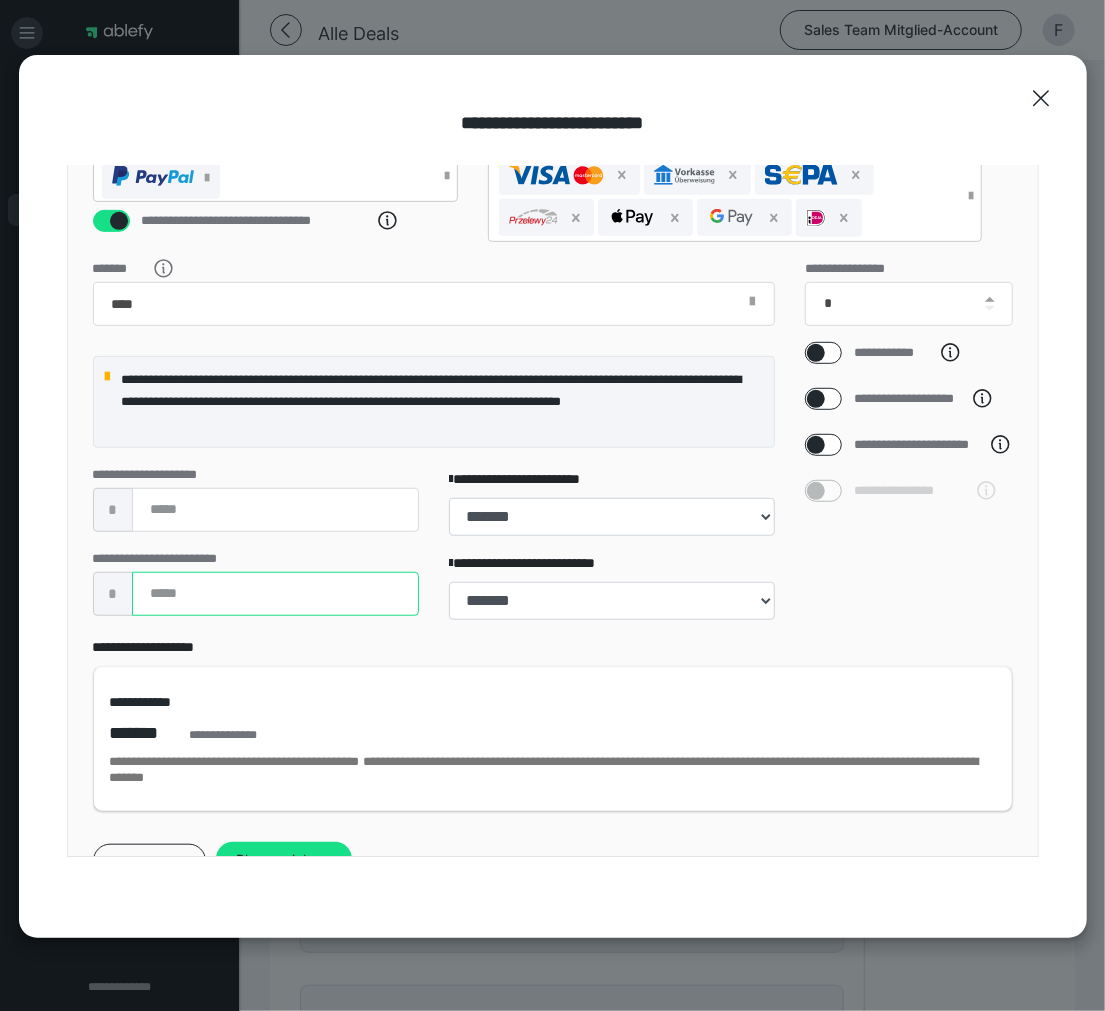 click at bounding box center (275, 594) 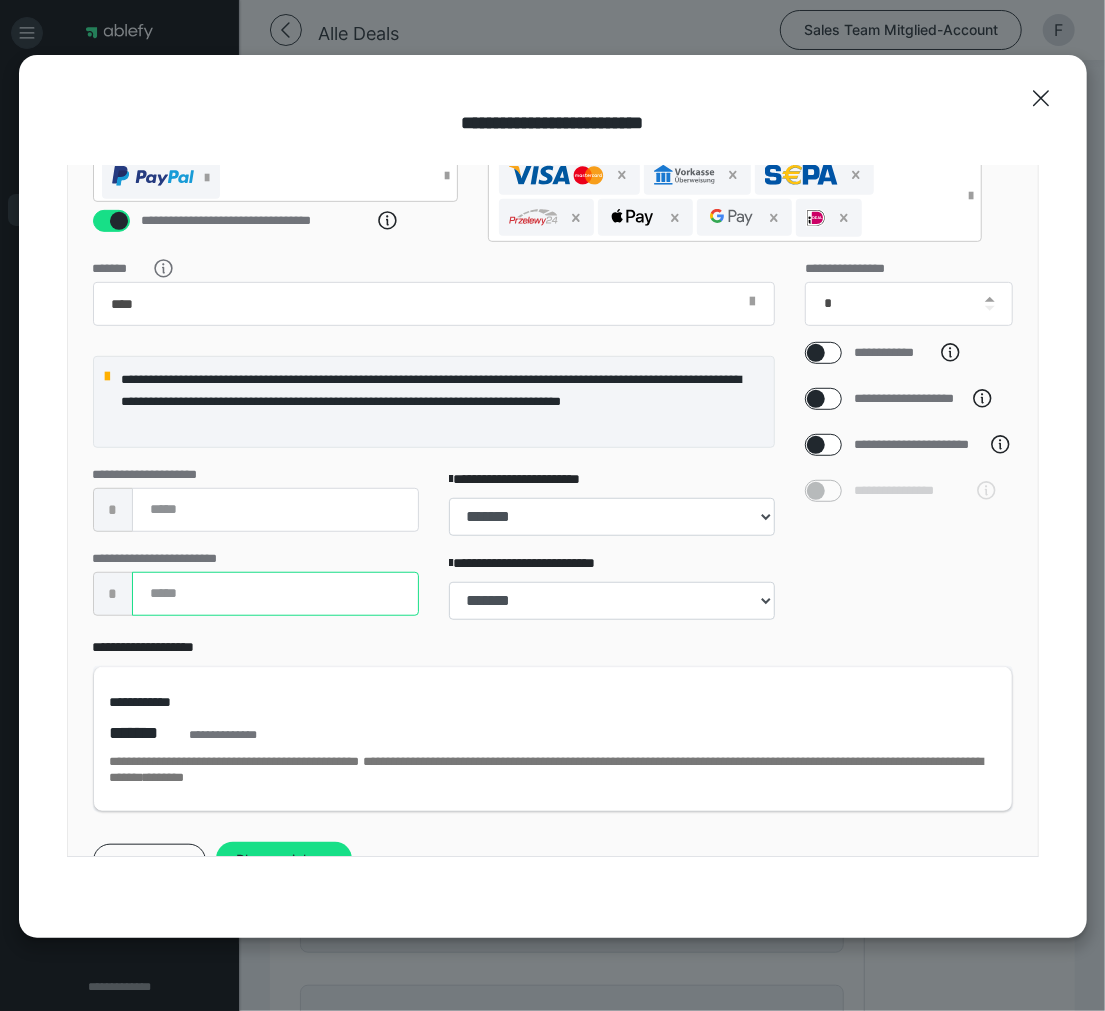 type on "***" 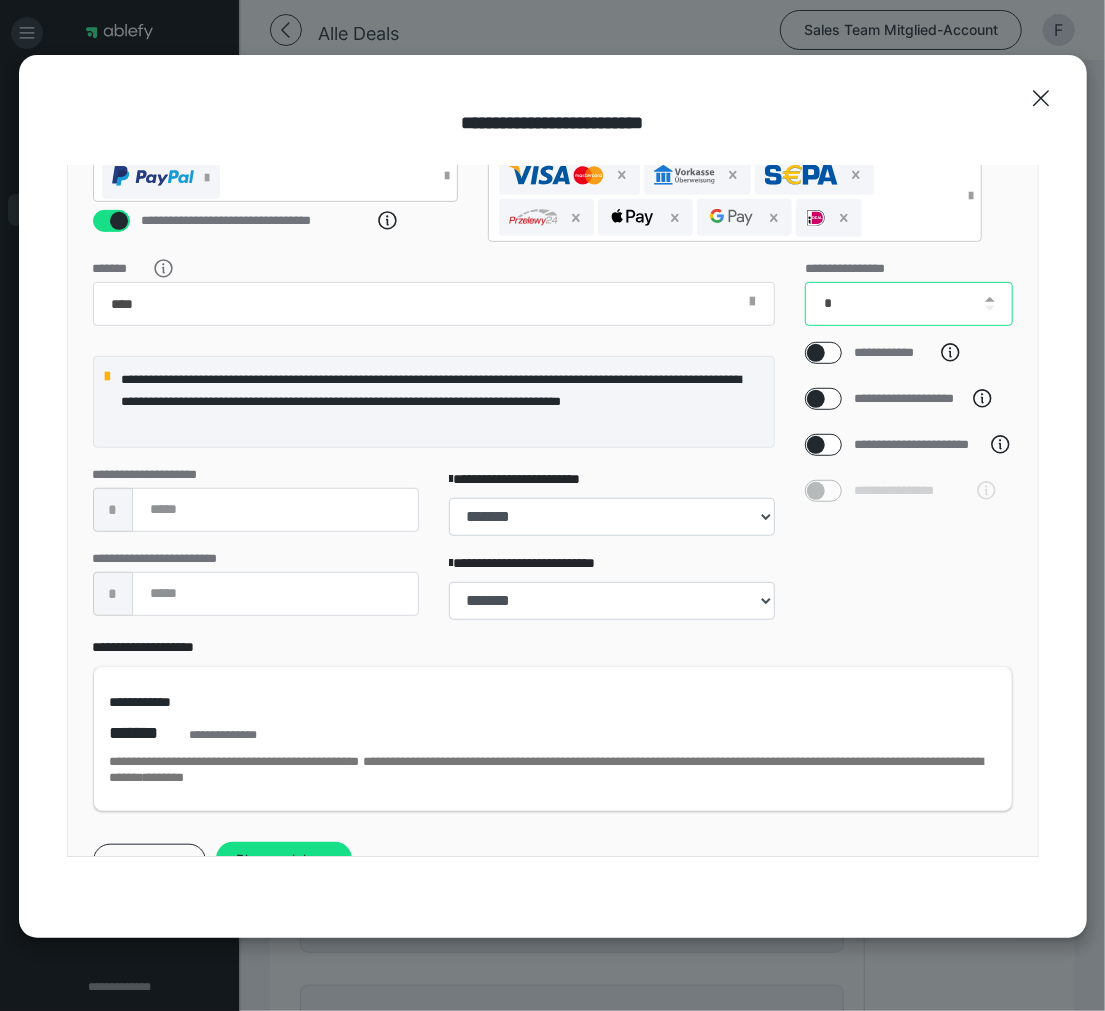 click on "*" at bounding box center [909, 304] 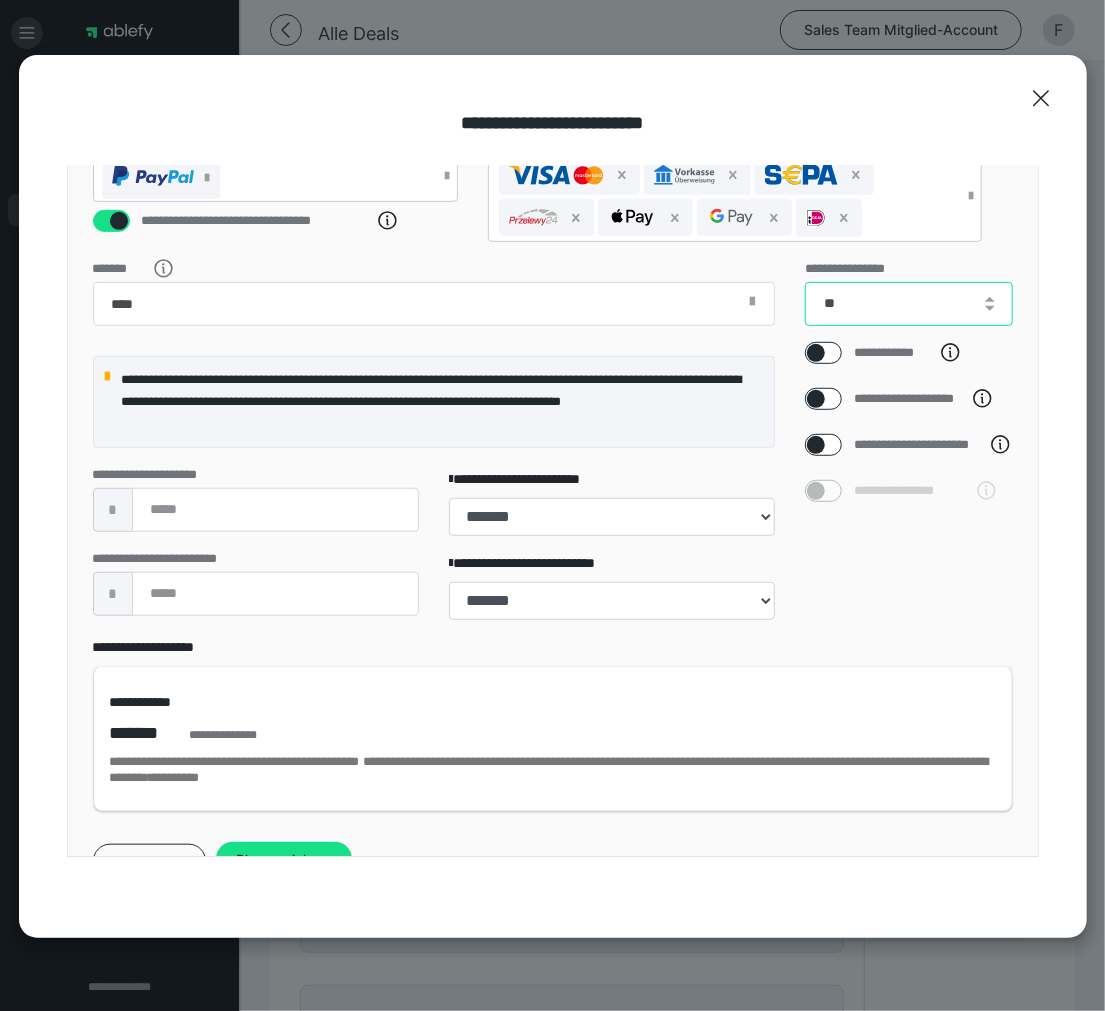 scroll, scrollTop: 503, scrollLeft: 0, axis: vertical 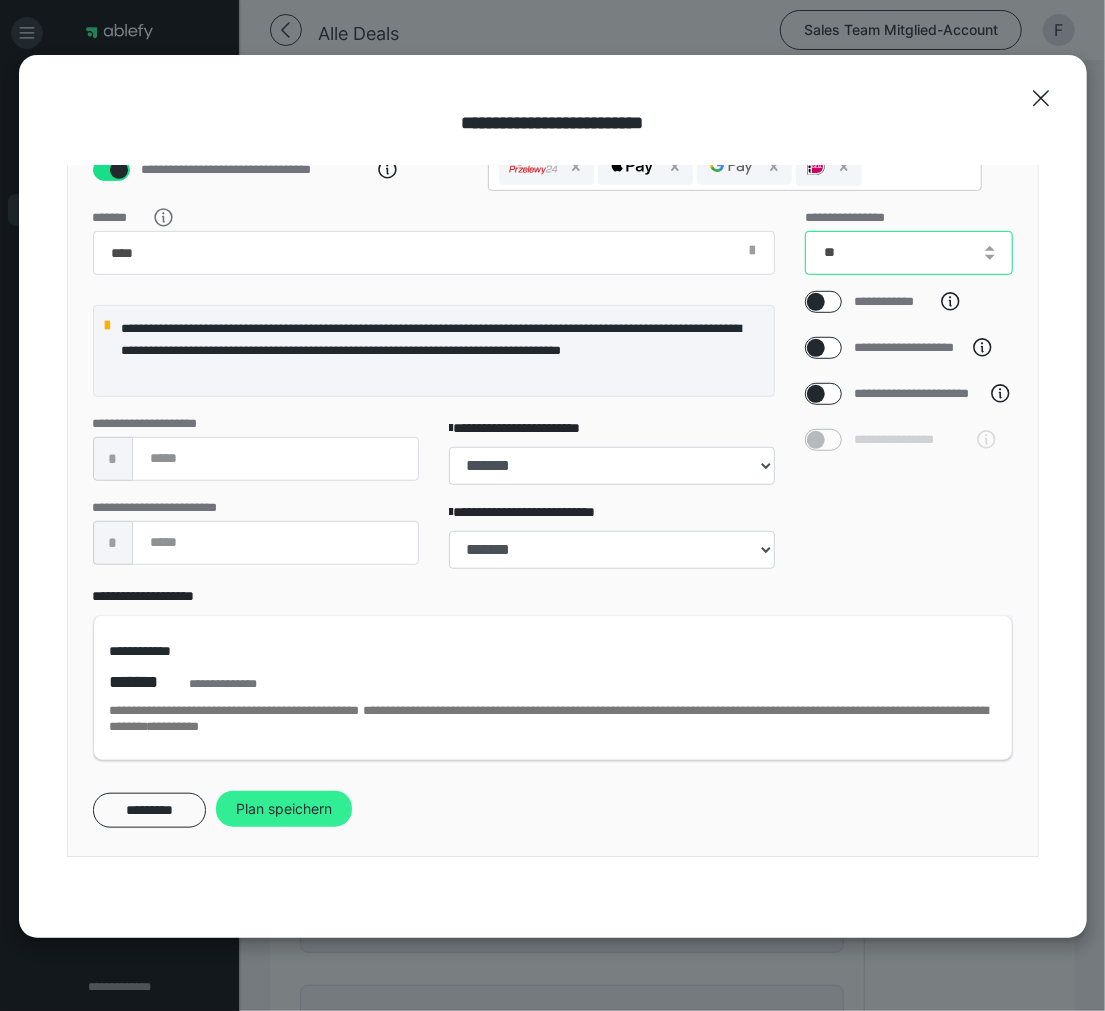 type on "**" 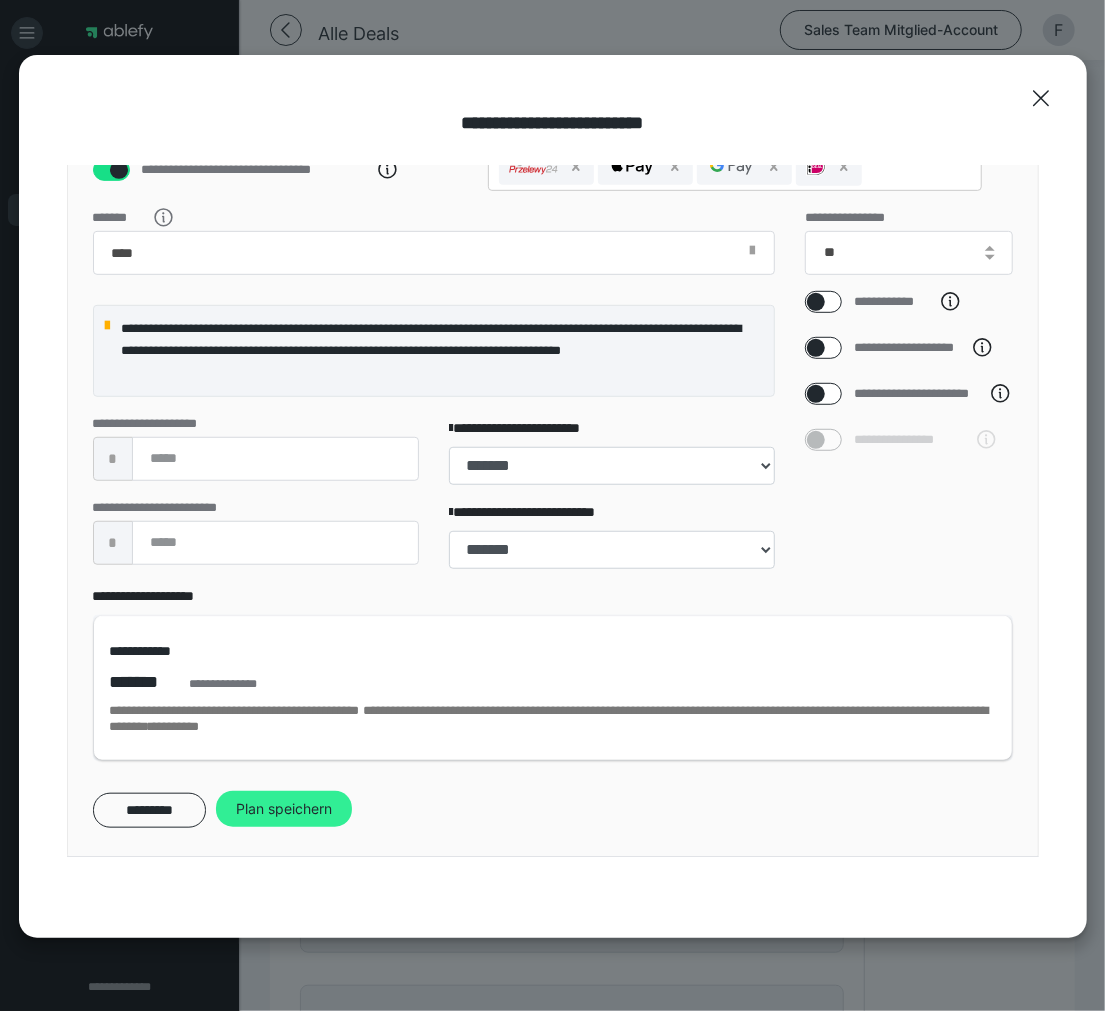 click on "Plan speichern" at bounding box center [284, 809] 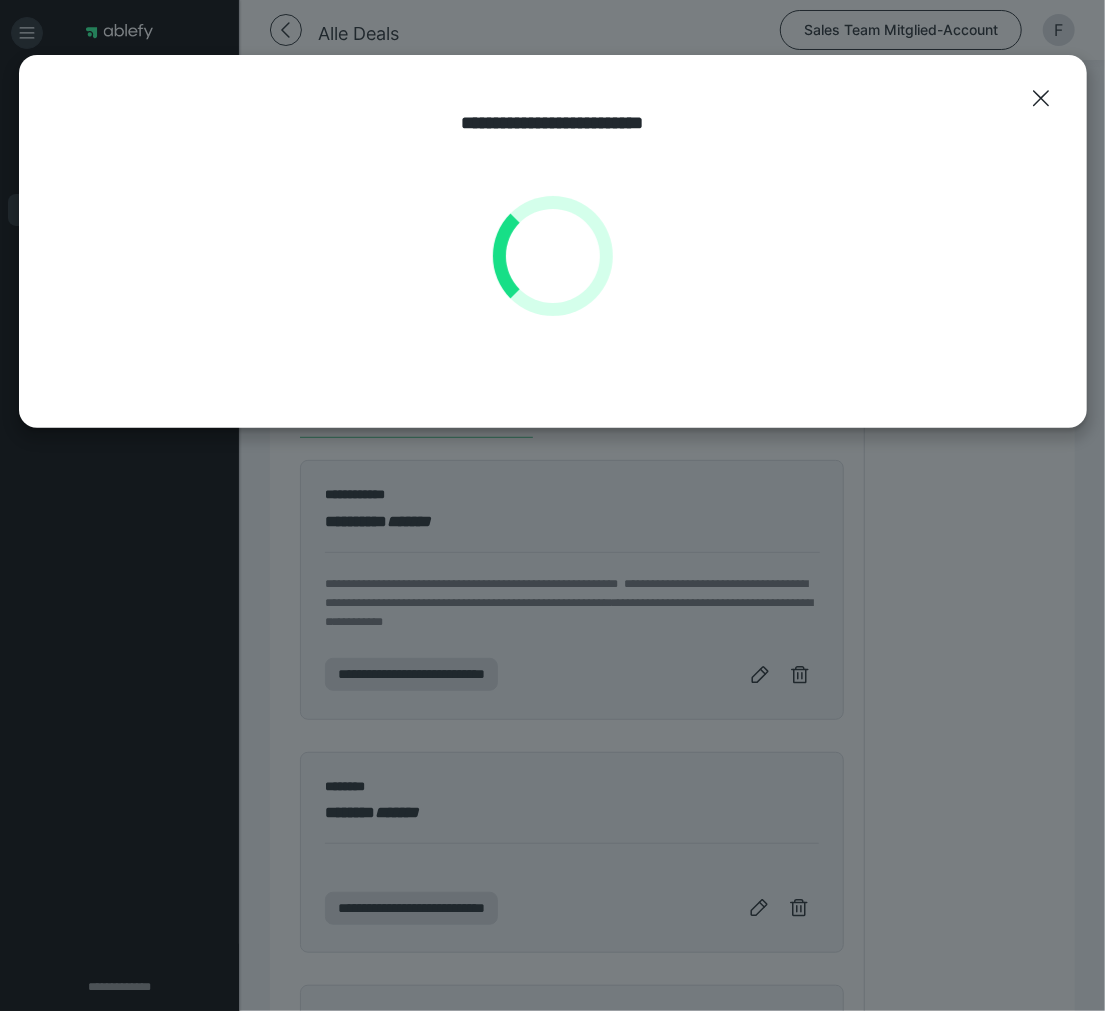 scroll, scrollTop: 0, scrollLeft: 0, axis: both 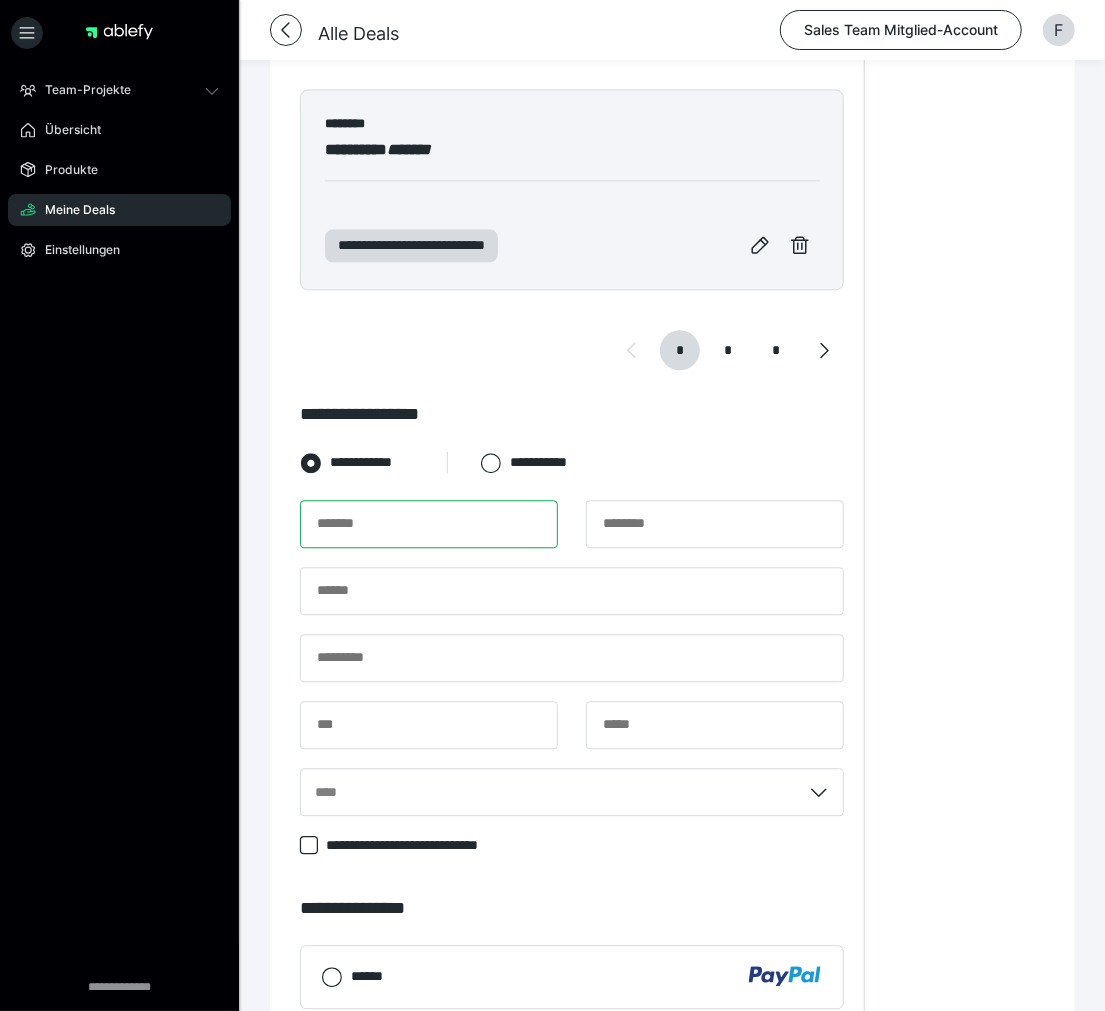 click at bounding box center (429, 524) 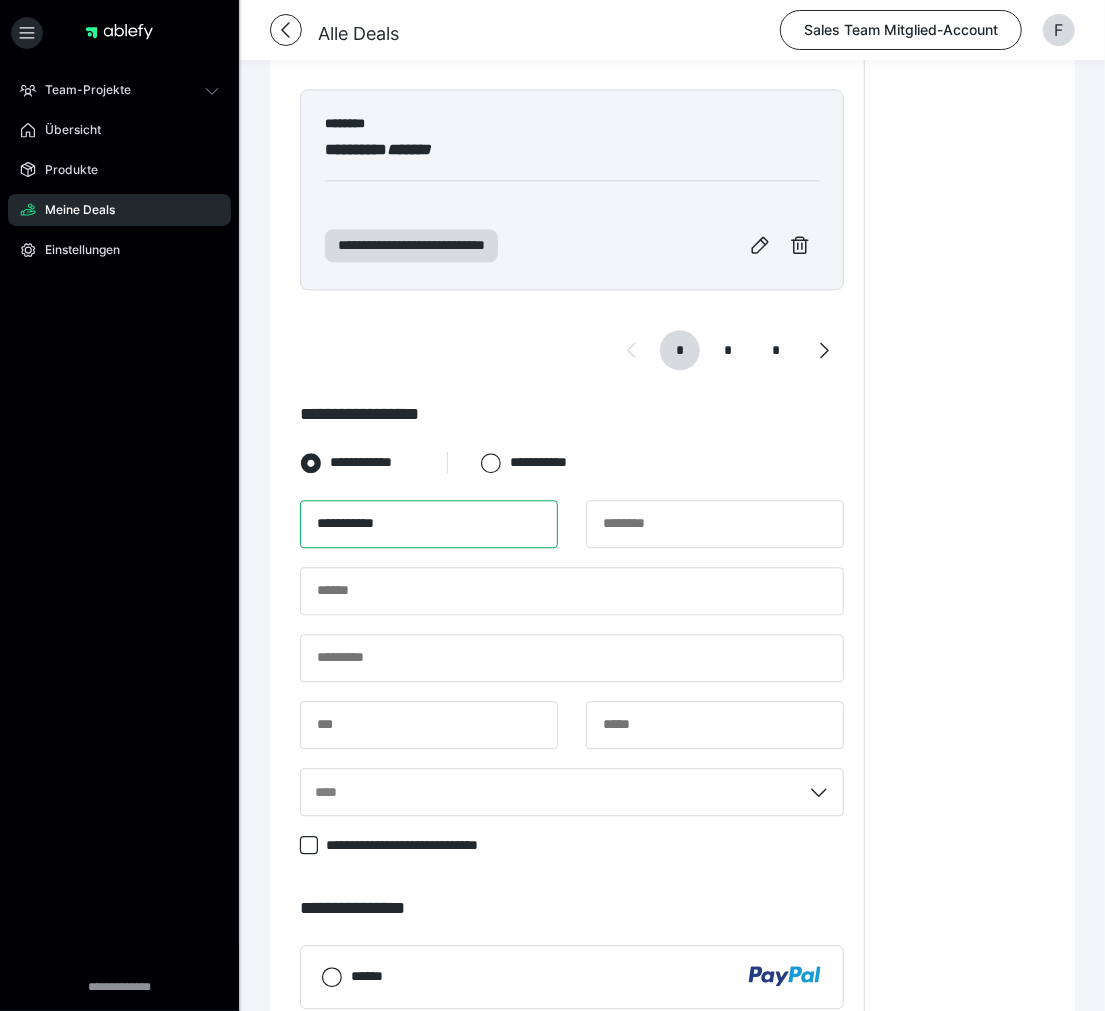 click on "**********" at bounding box center (429, 524) 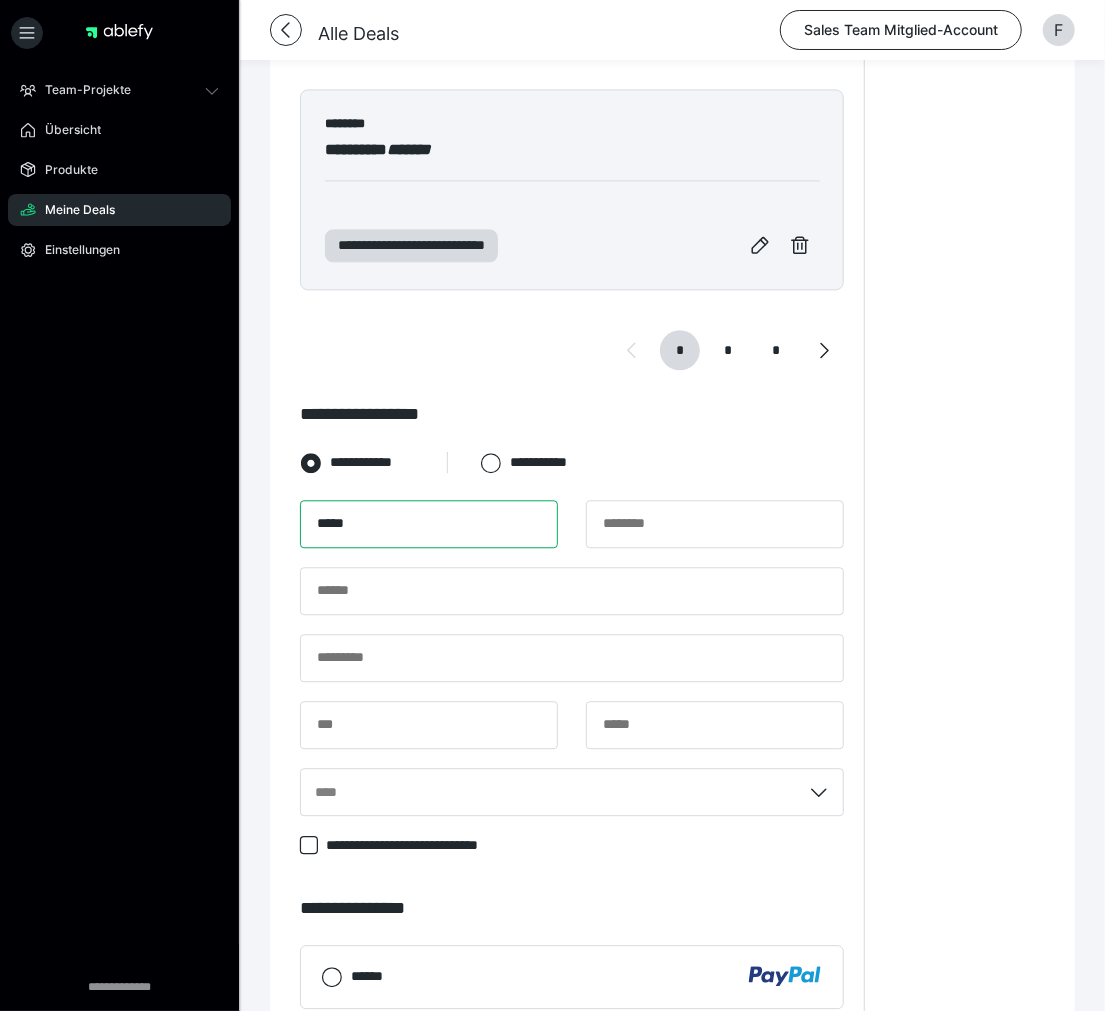 type on "*****" 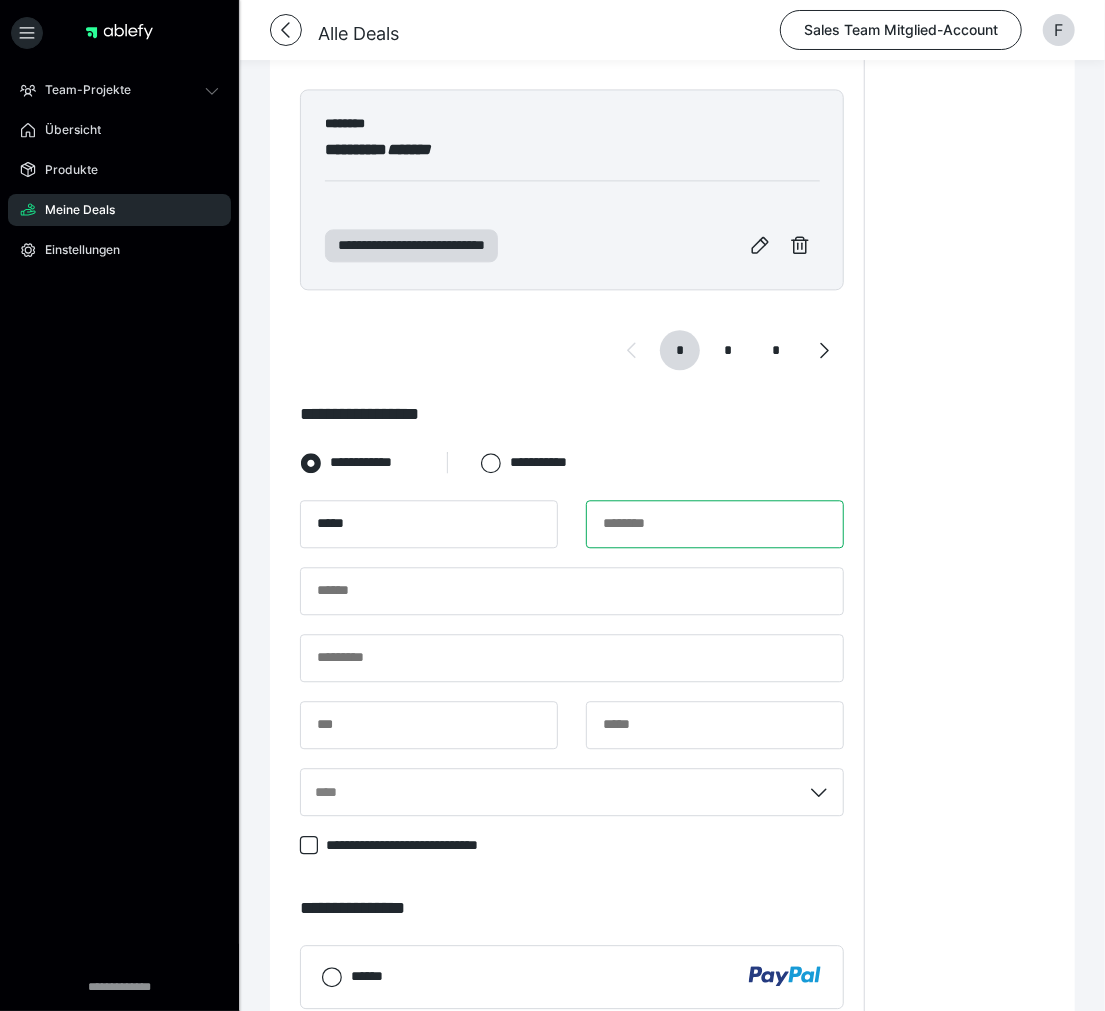 paste on "*****" 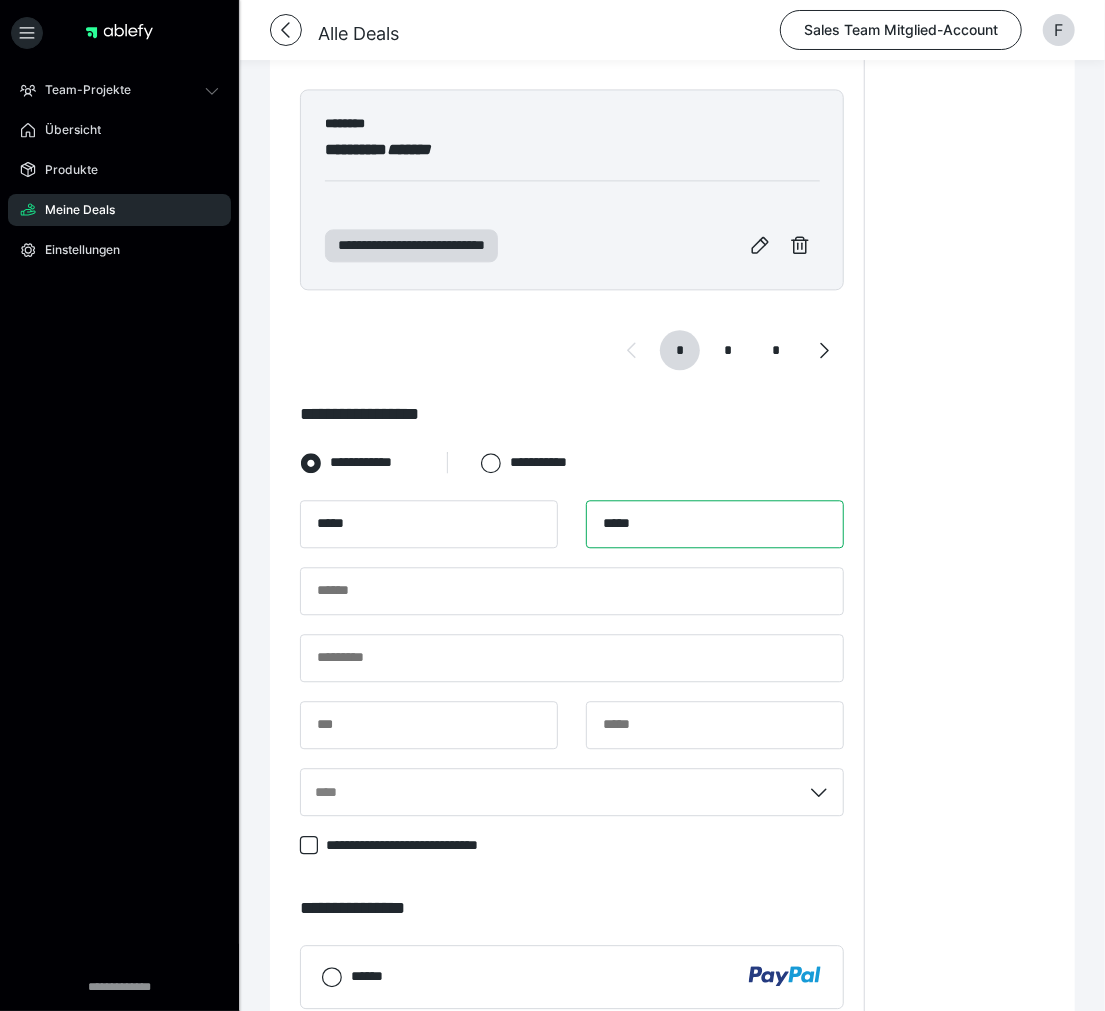 type on "*****" 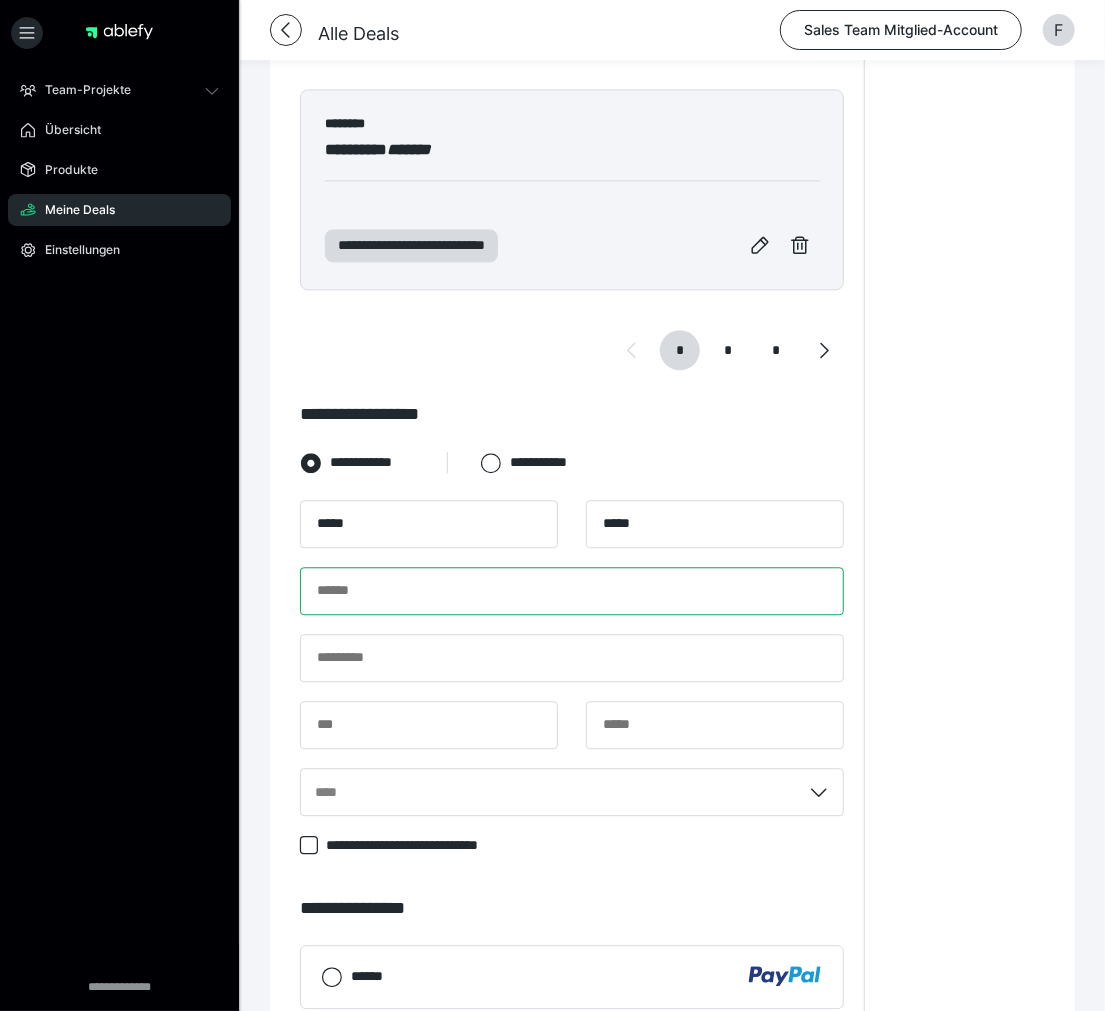 click at bounding box center [572, 591] 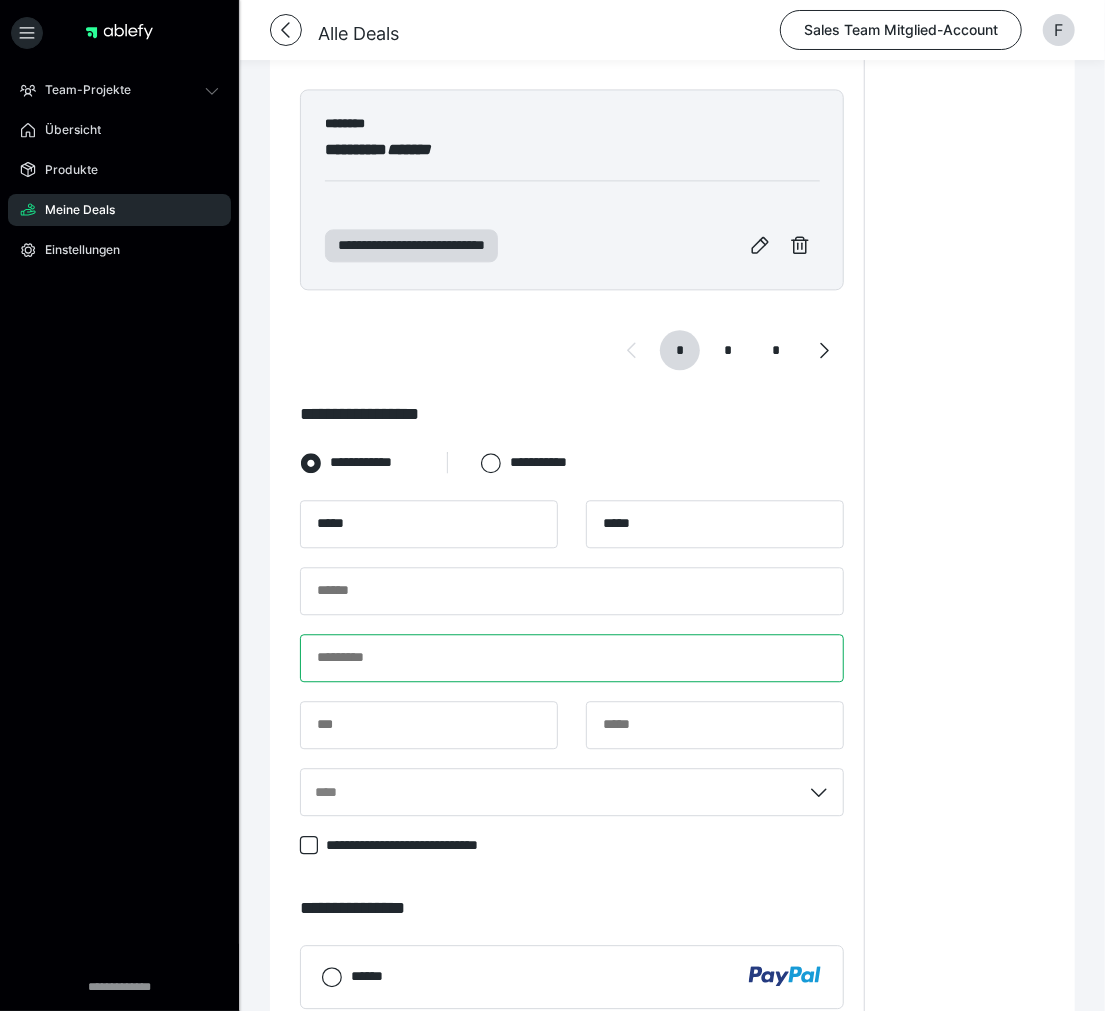 click on "***** ***** ****" at bounding box center [572, 667] 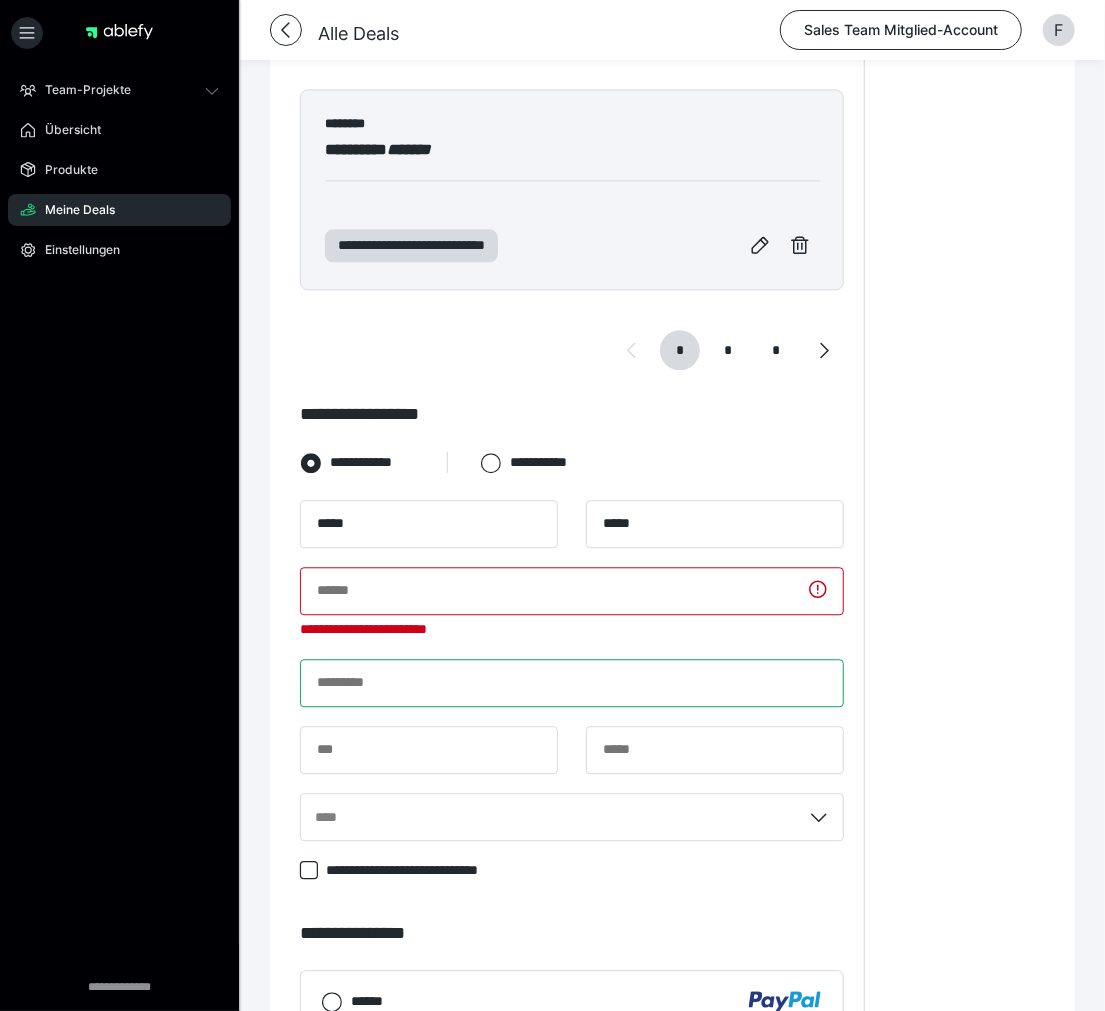 paste on "**********" 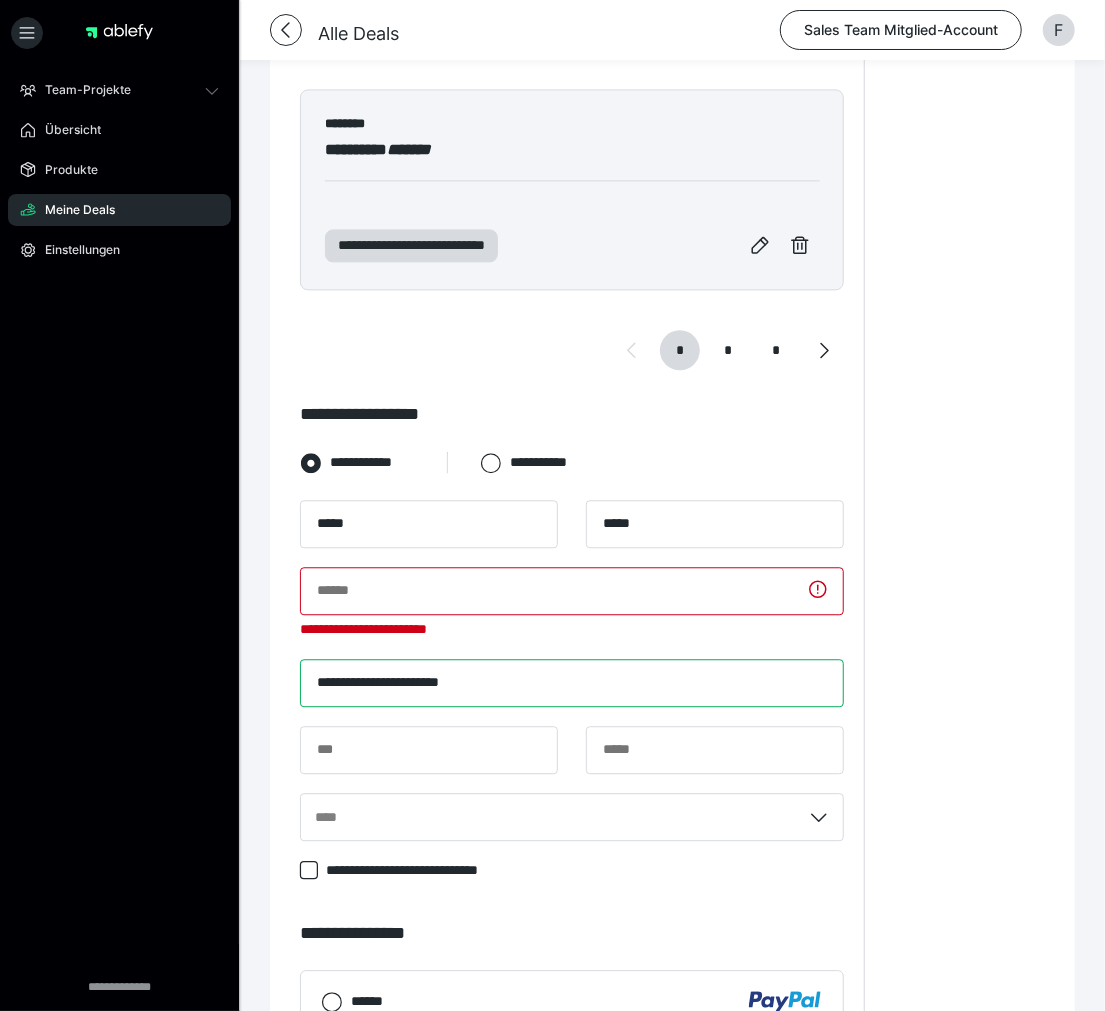 click on "**********" at bounding box center (572, 683) 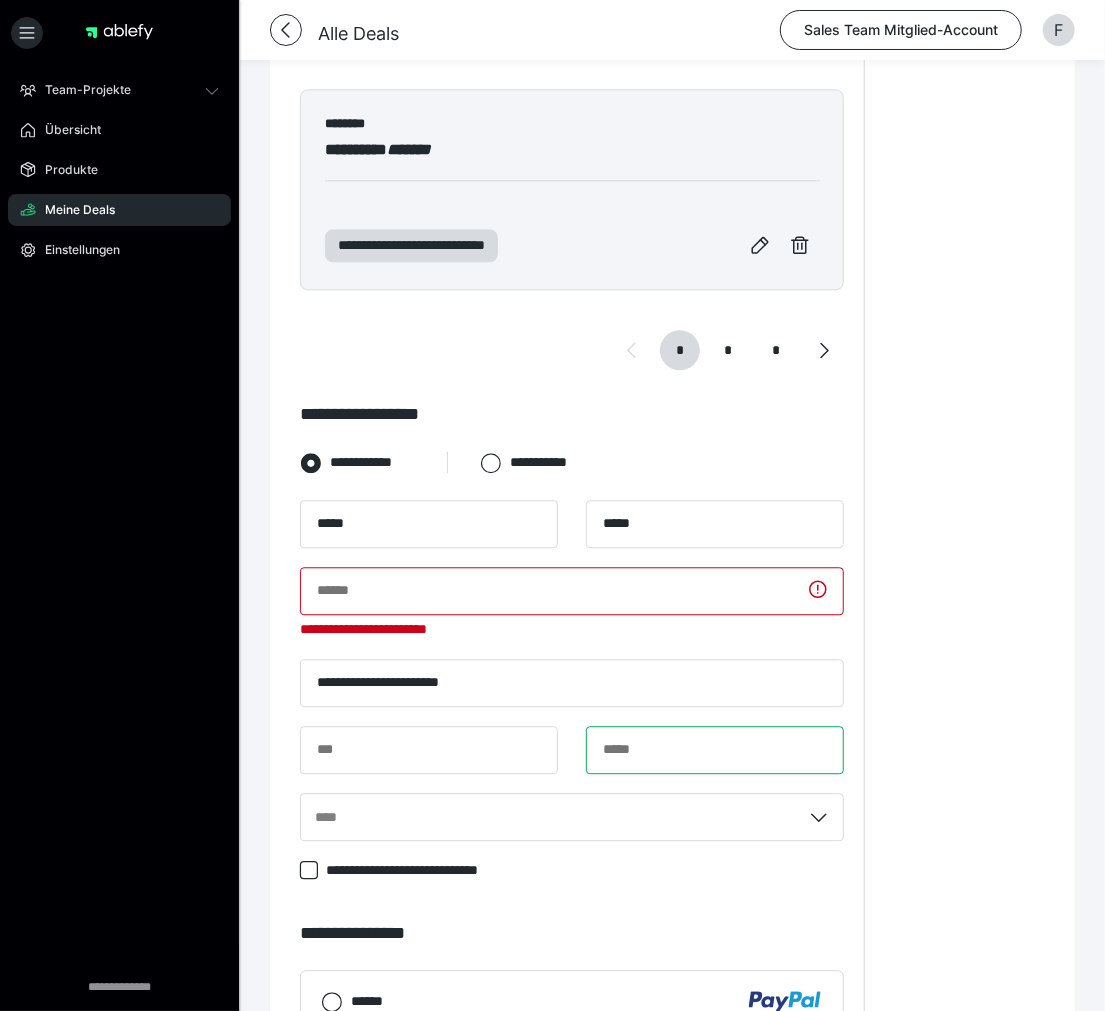 click at bounding box center [715, 750] 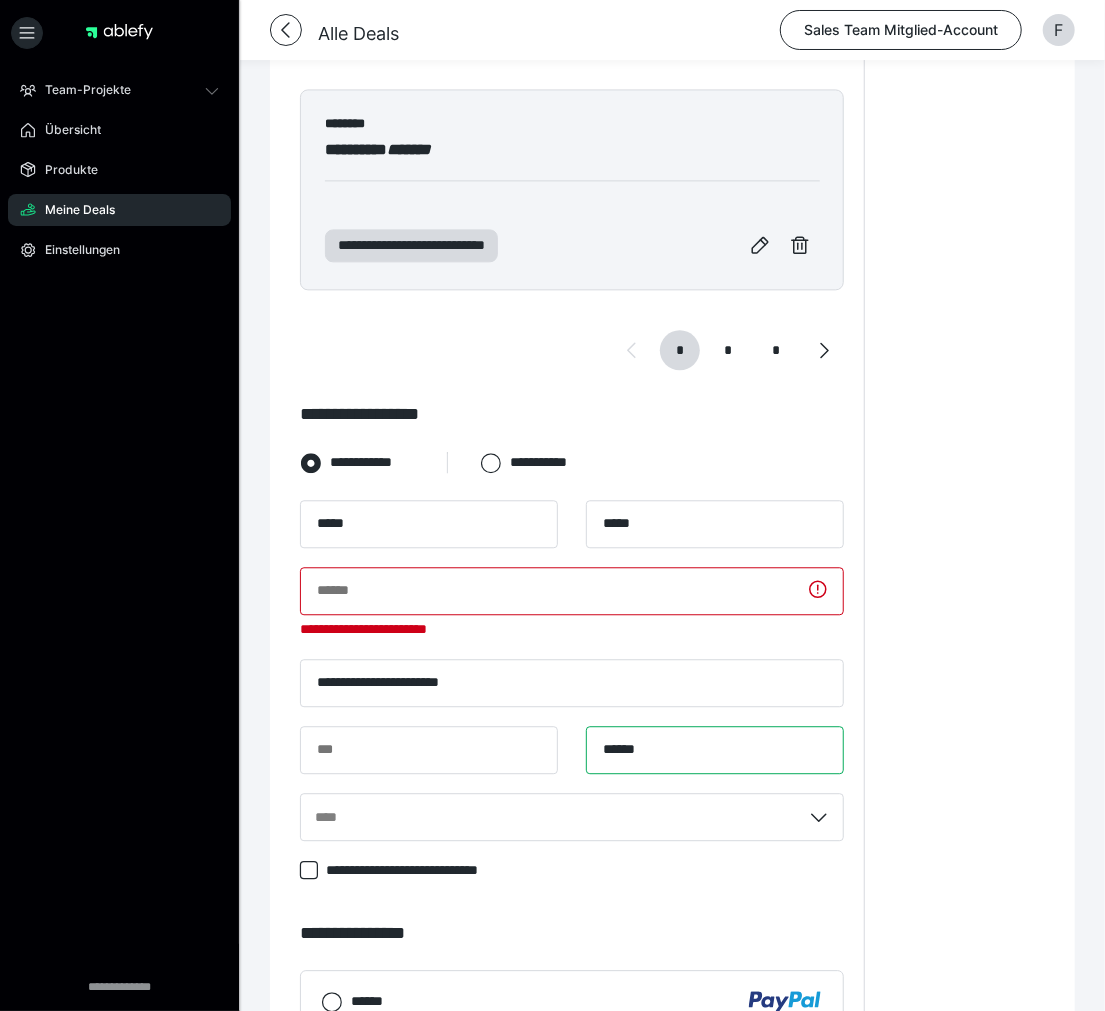 type on "******" 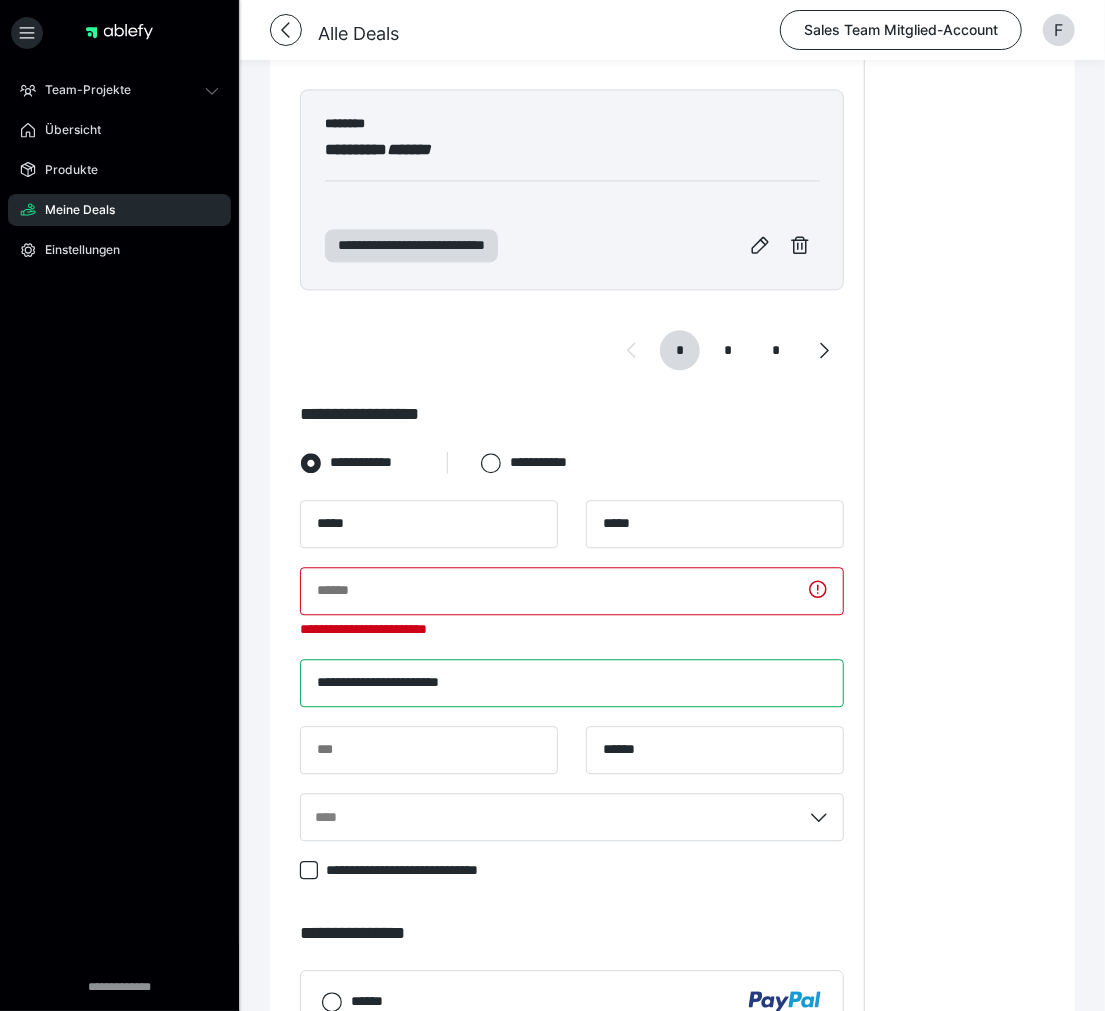 click on "**********" at bounding box center (572, 683) 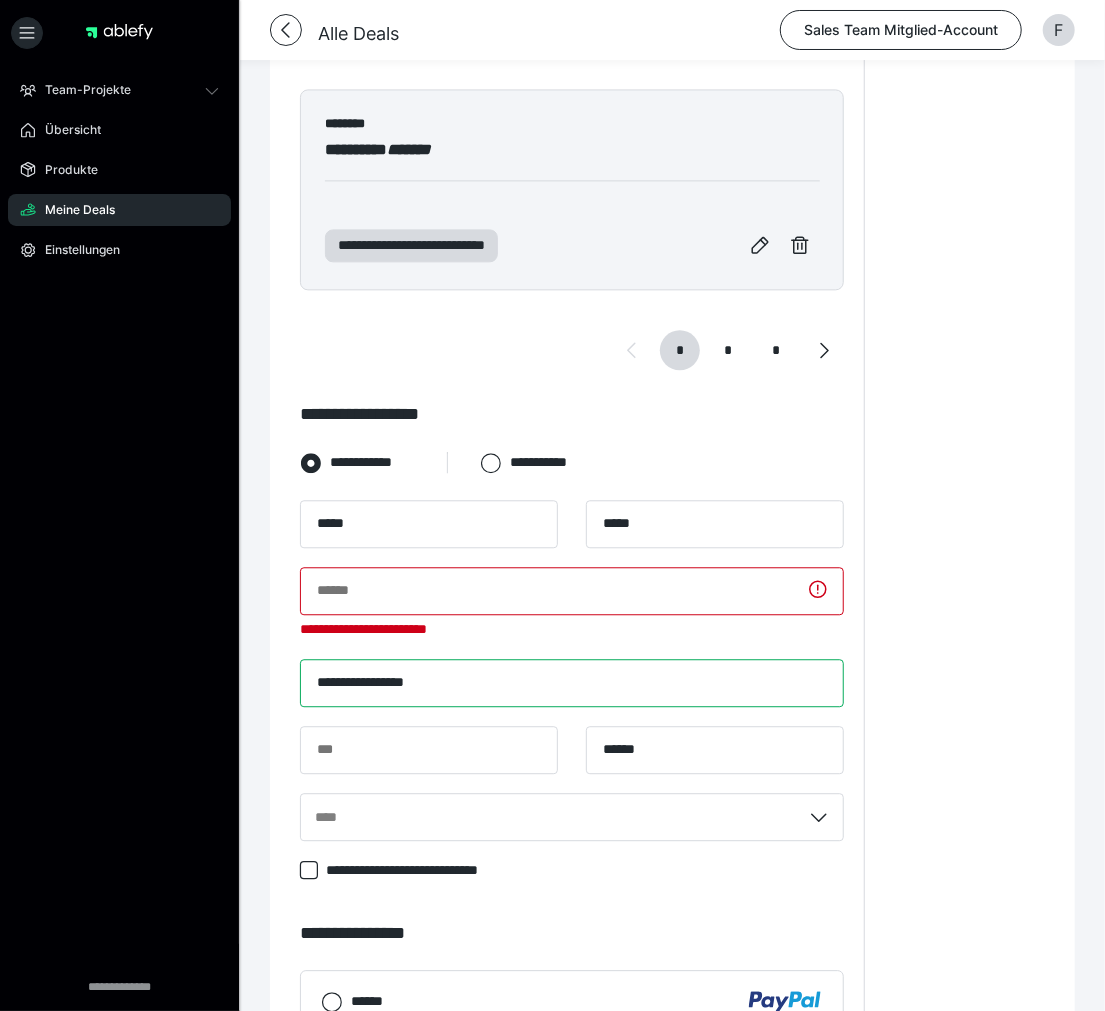 click on "**********" at bounding box center [572, 683] 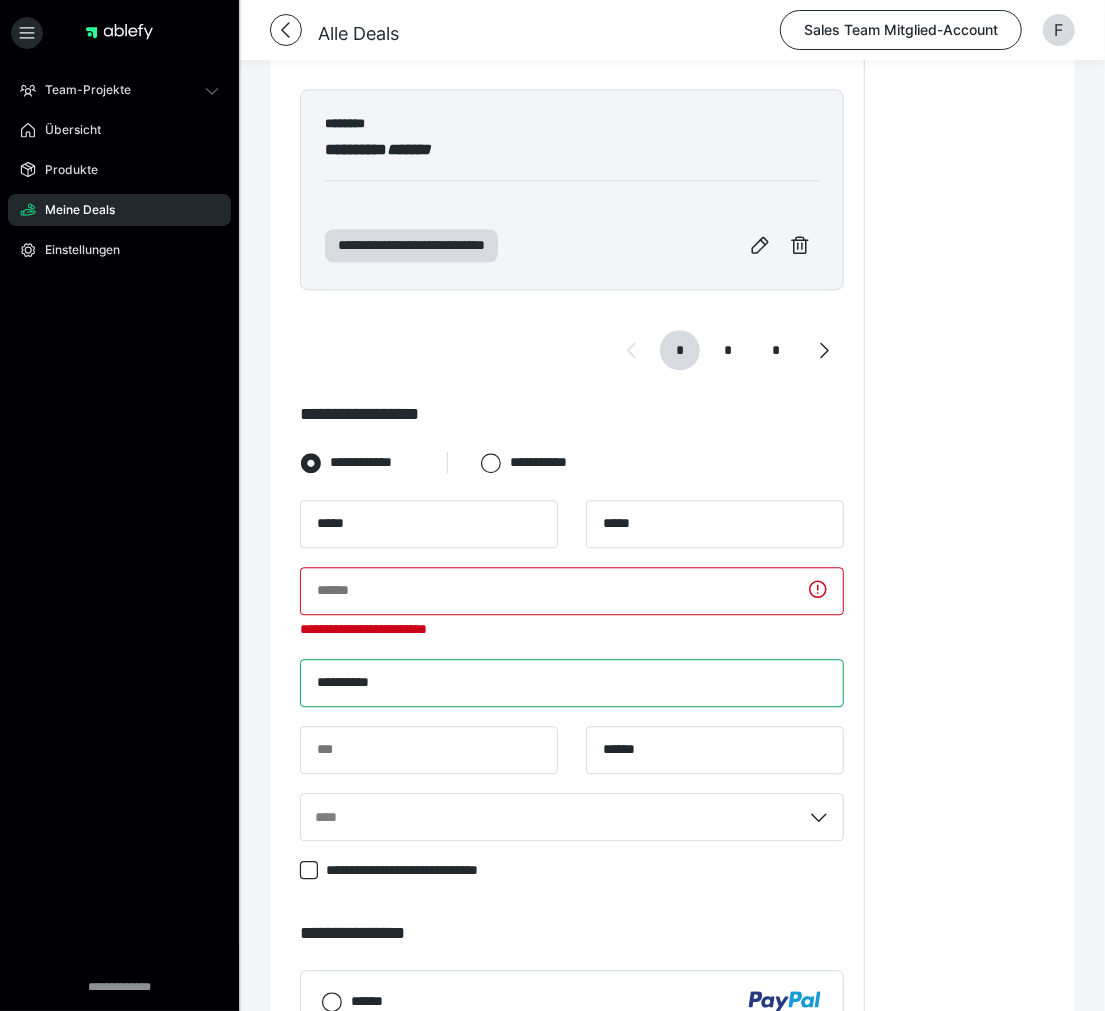 type on "**********" 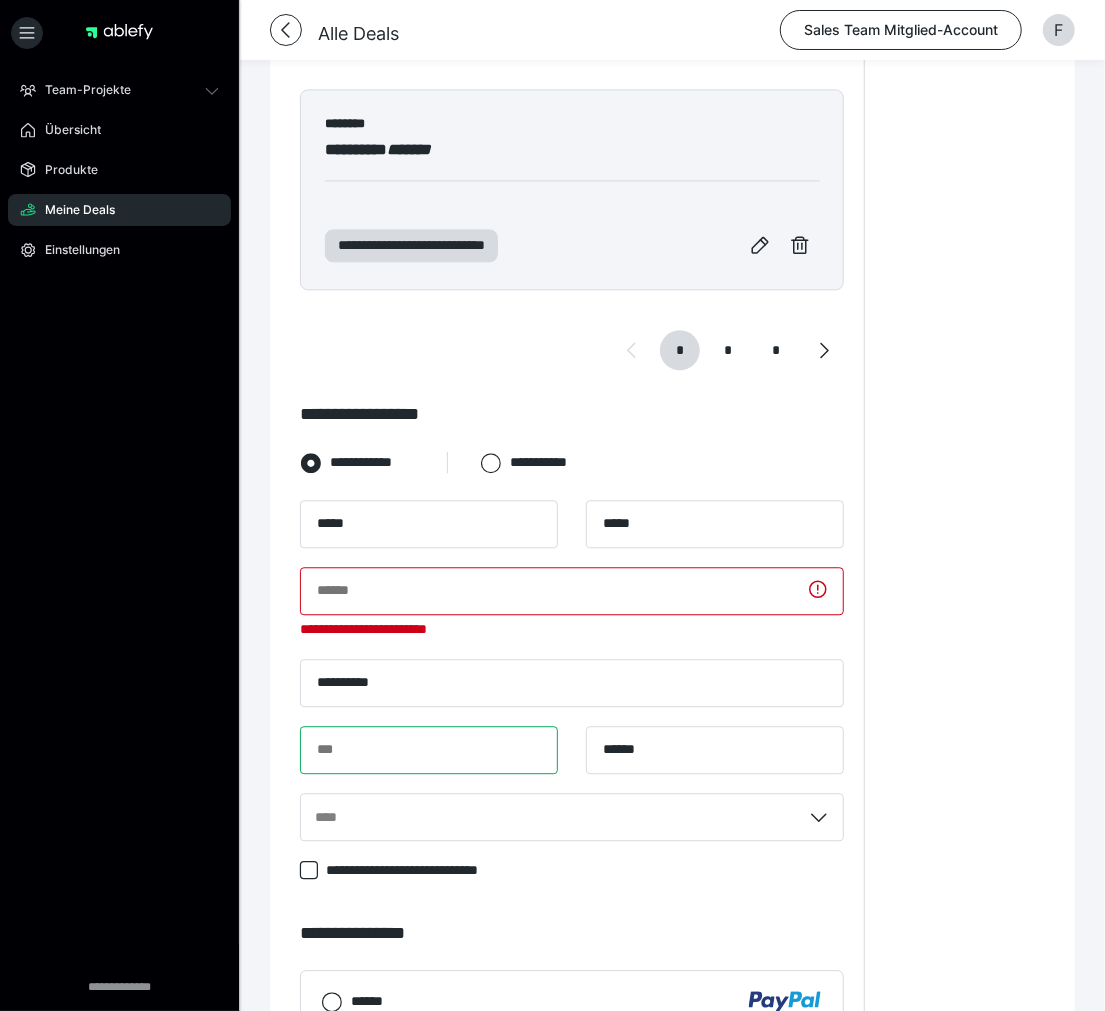 click at bounding box center [429, 750] 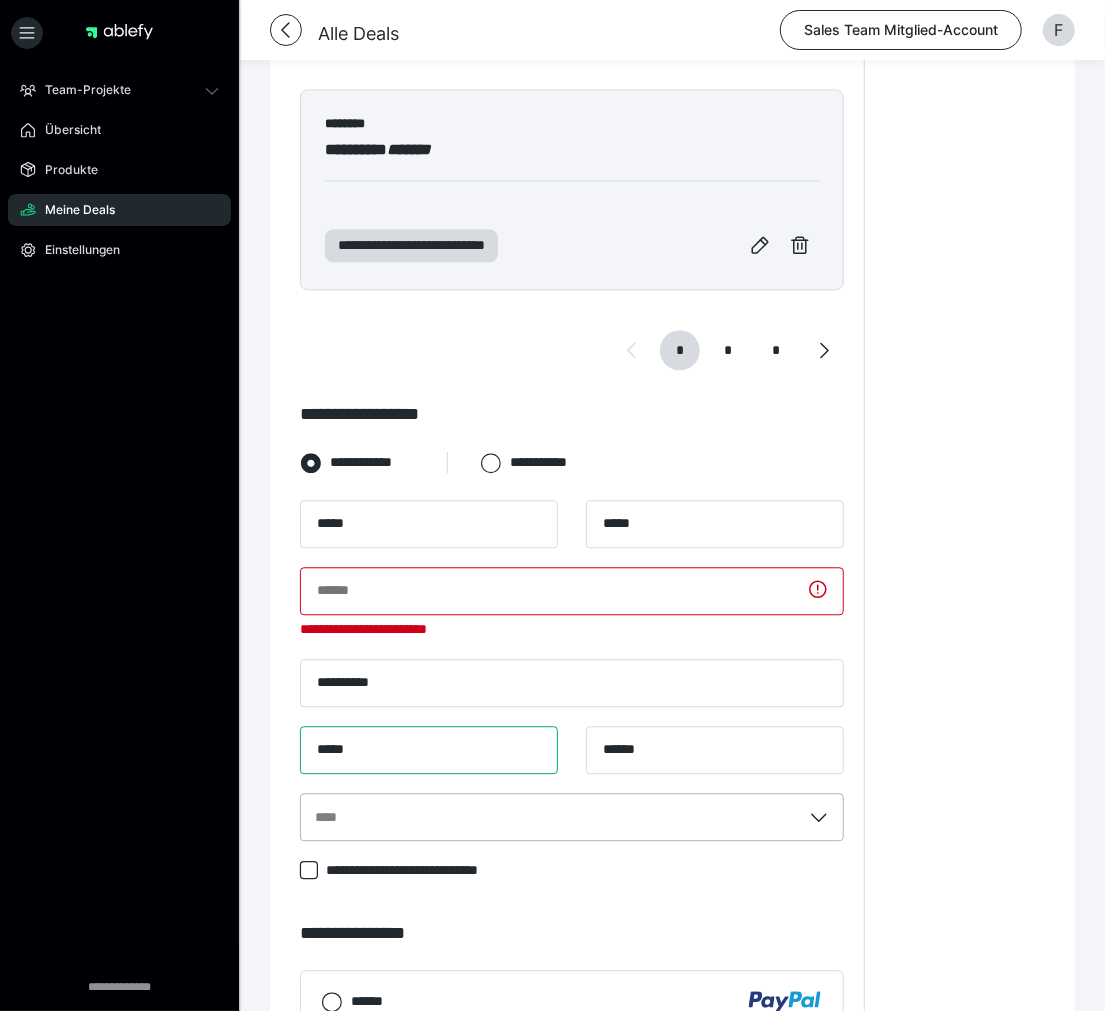 type on "*****" 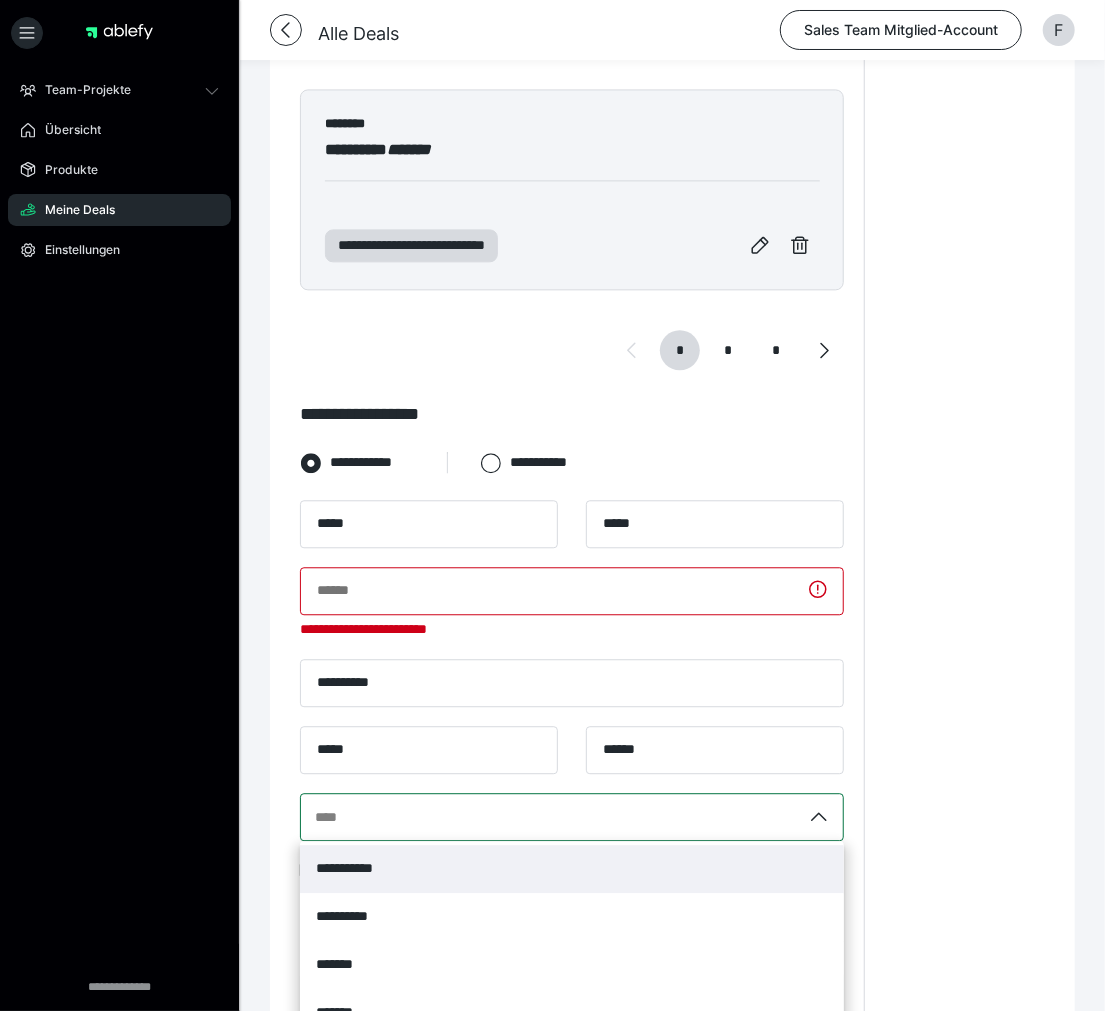 click on "**********" at bounding box center (572, 817) 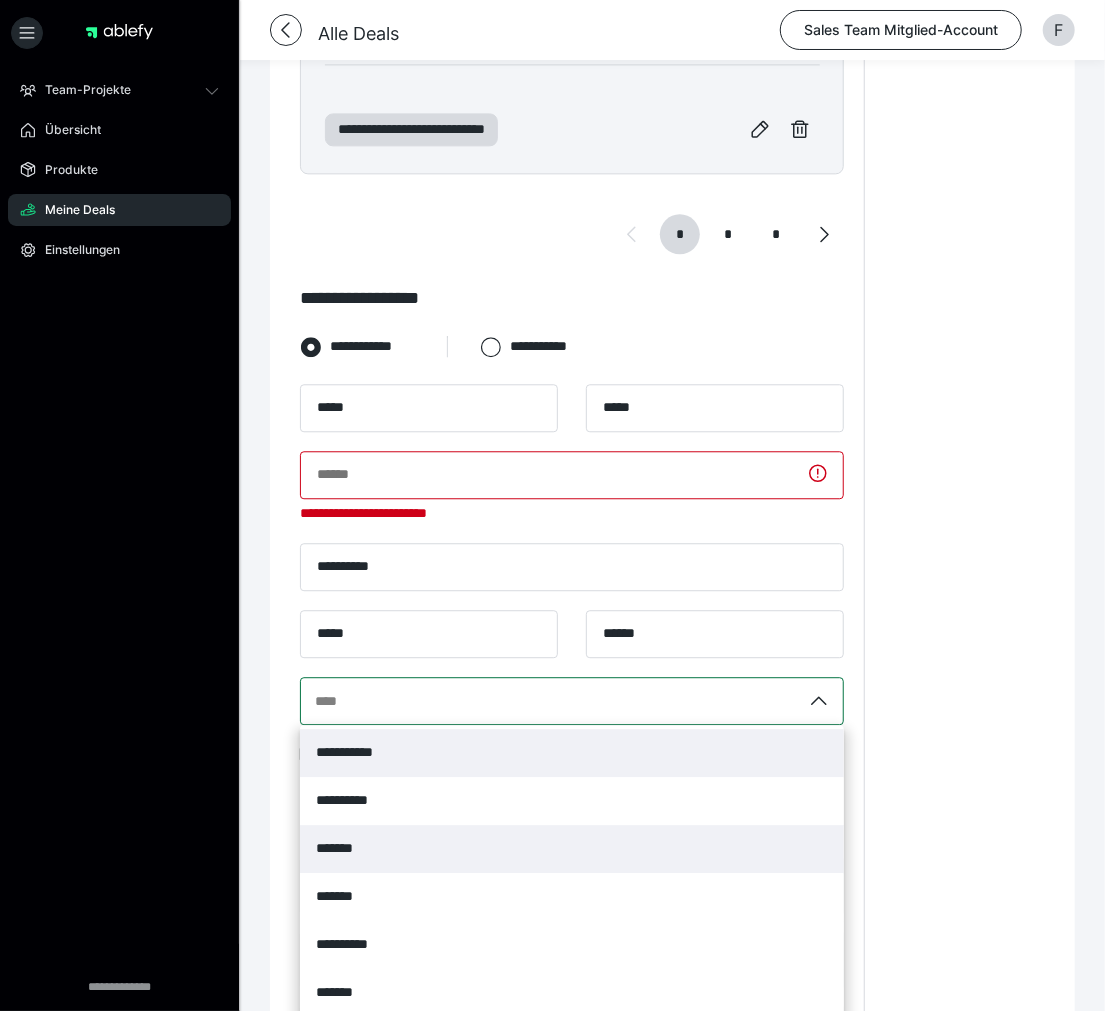 scroll, scrollTop: 1967, scrollLeft: 0, axis: vertical 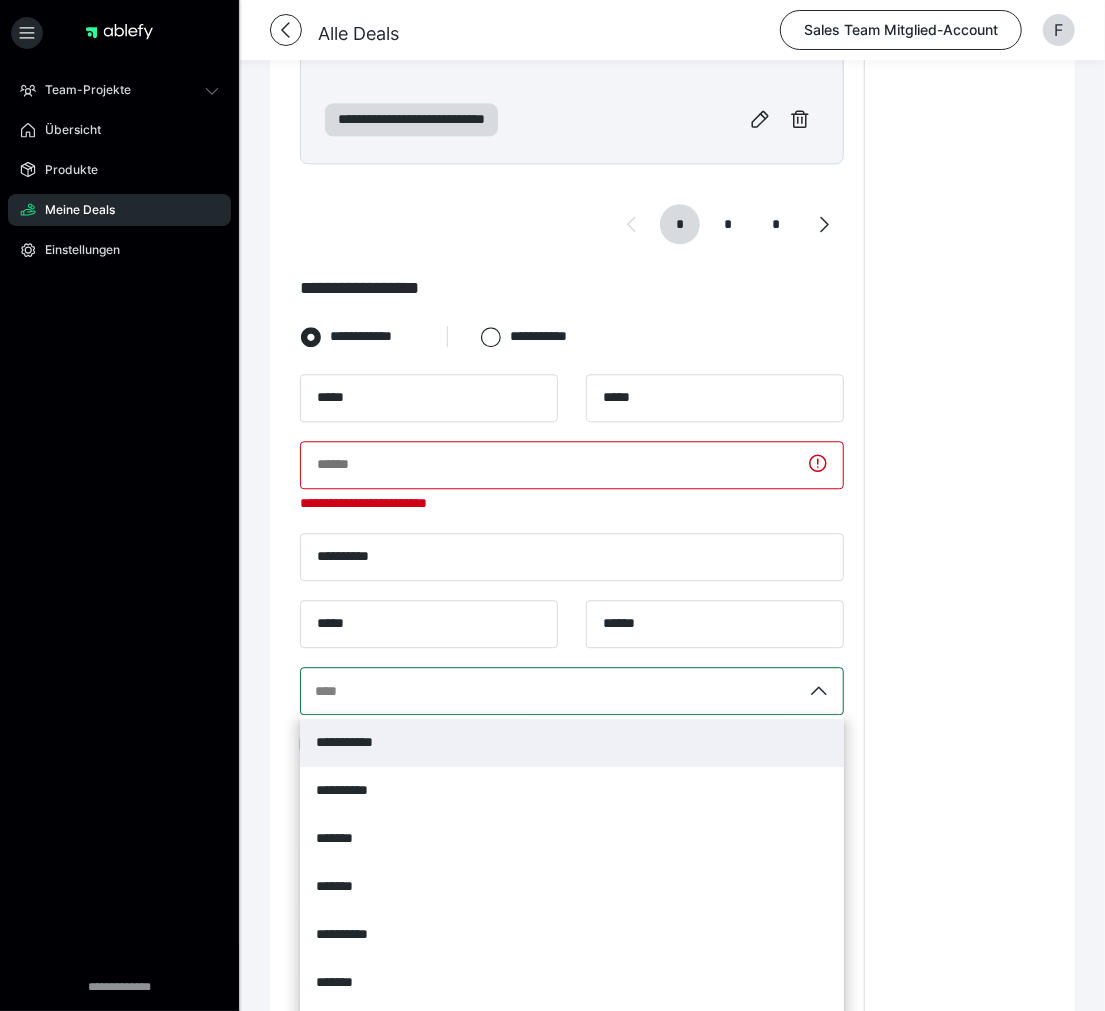 click on "**********" at bounding box center (357, 742) 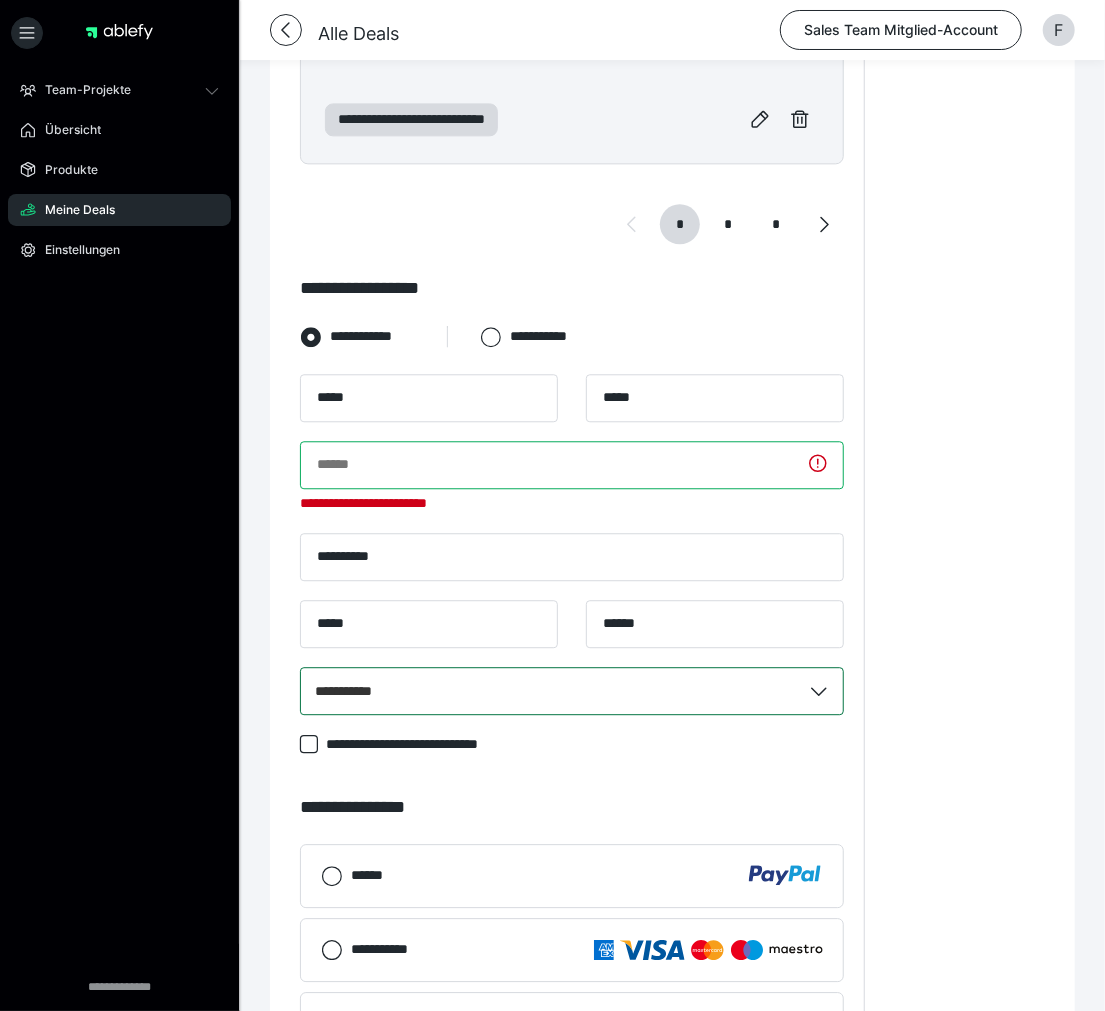 click at bounding box center (572, 465) 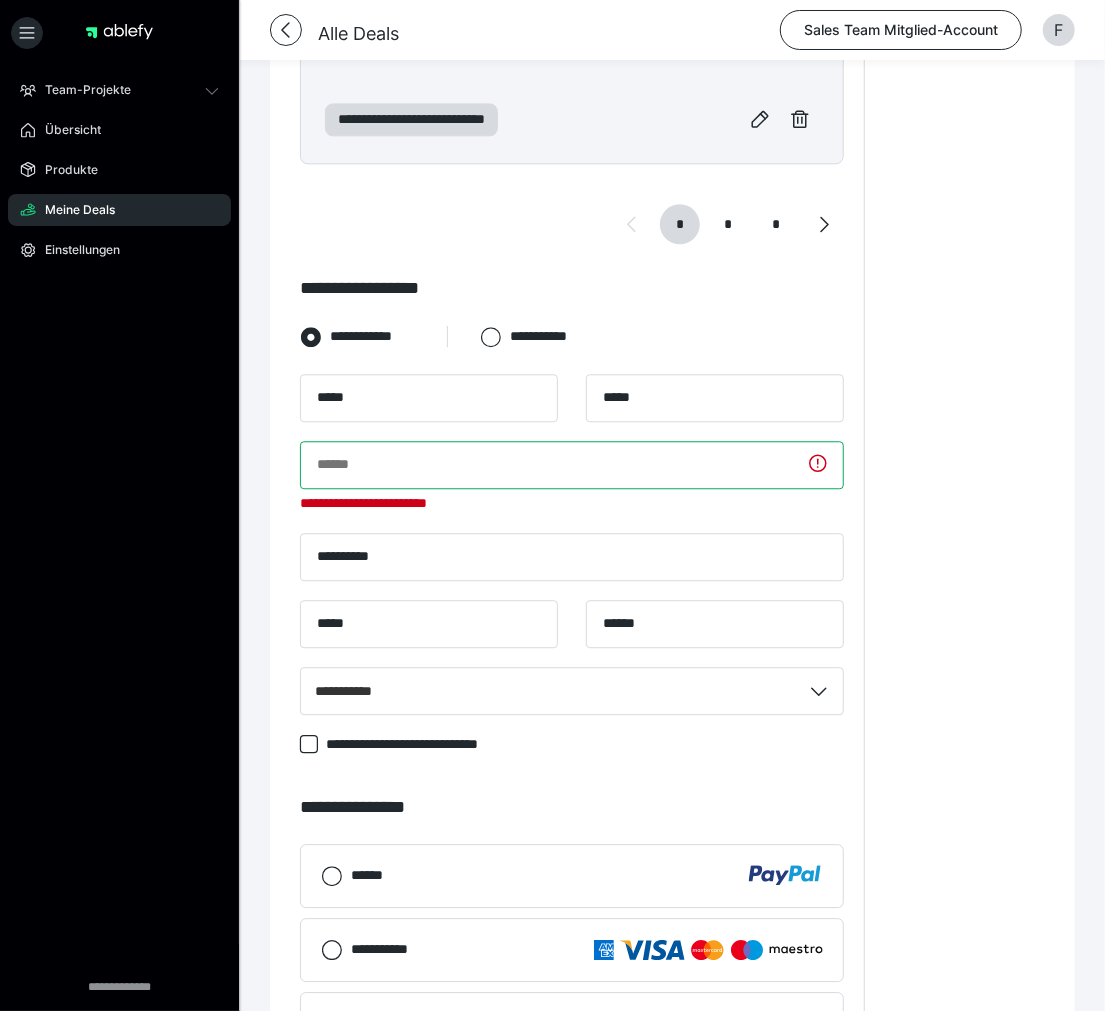 paste on "**********" 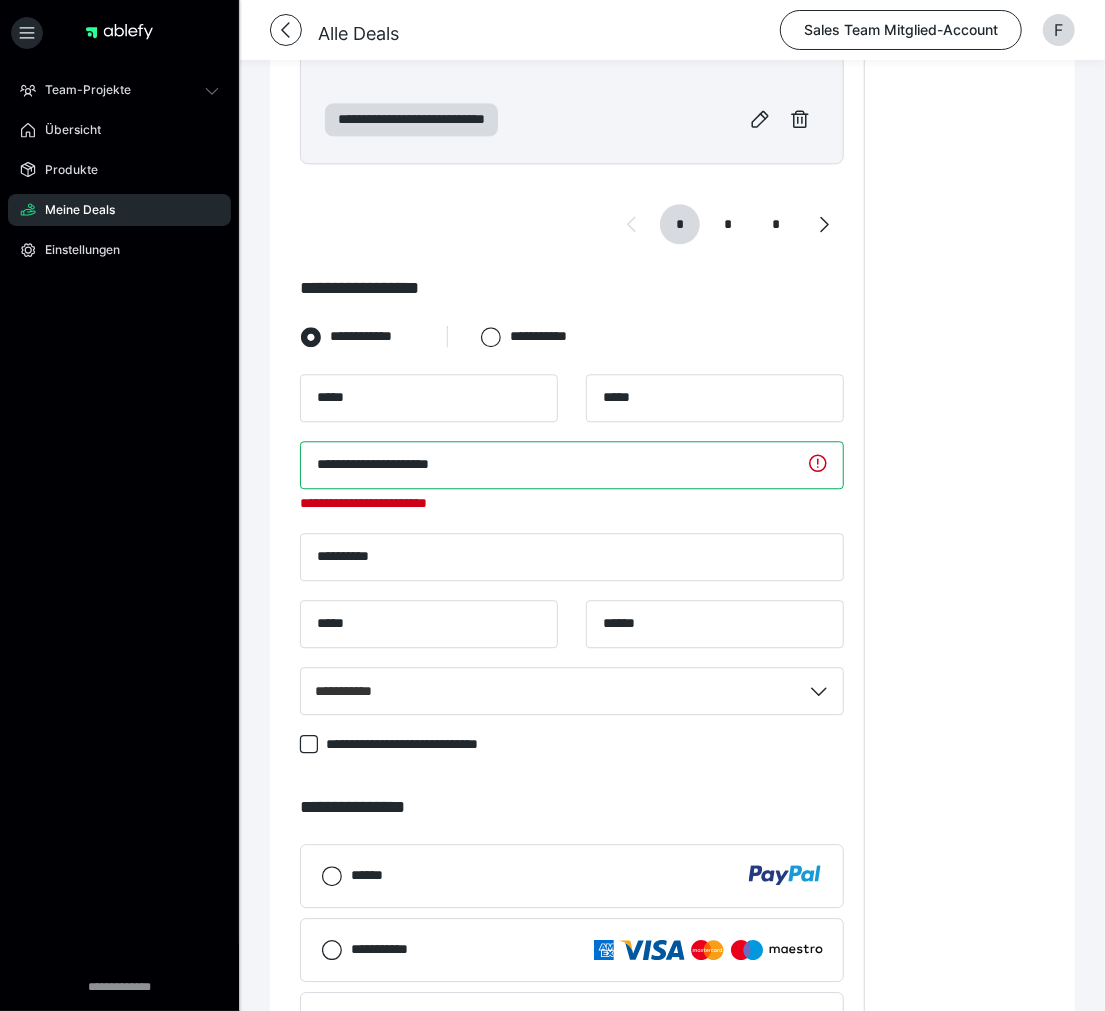 type on "**********" 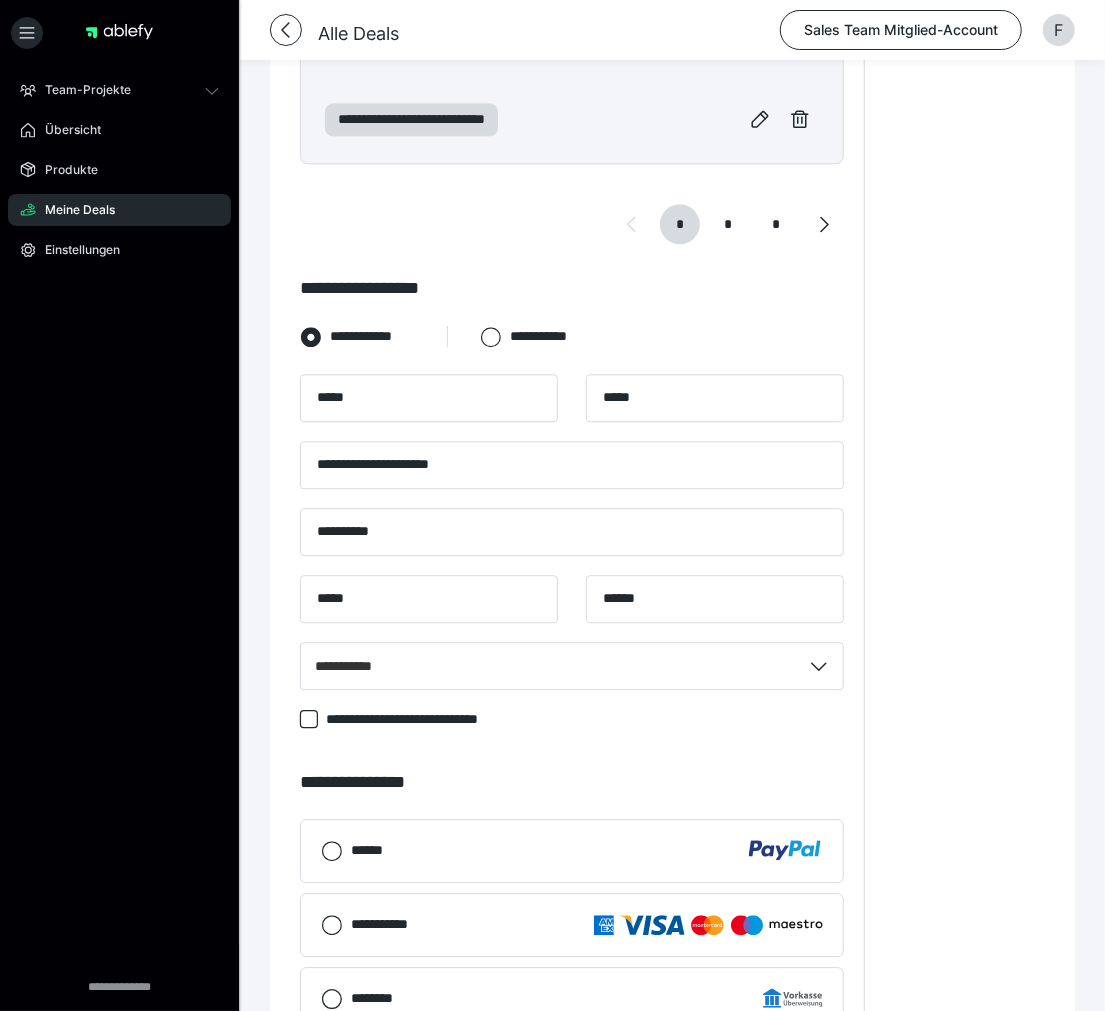 click on "**********" at bounding box center (964, -167) 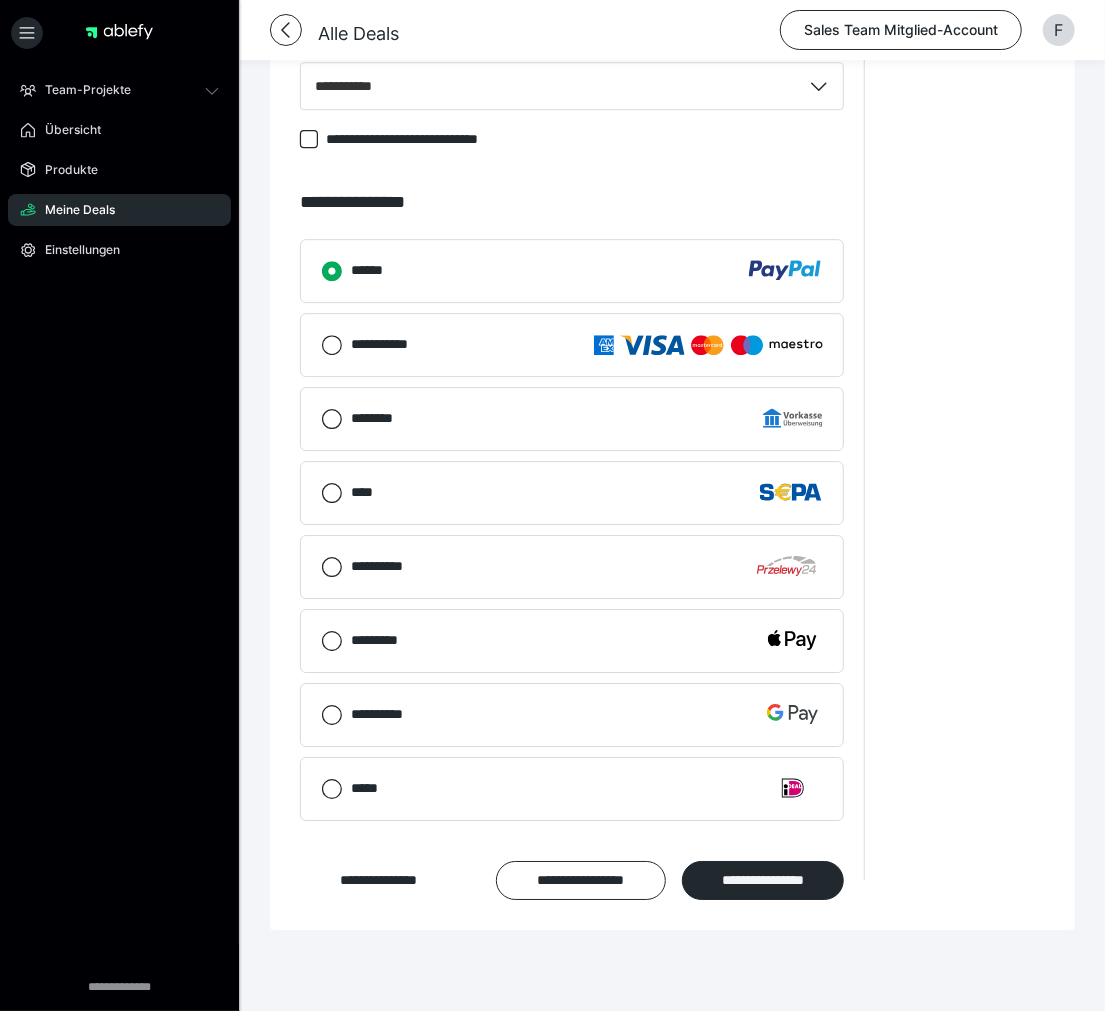 scroll, scrollTop: 2580, scrollLeft: 0, axis: vertical 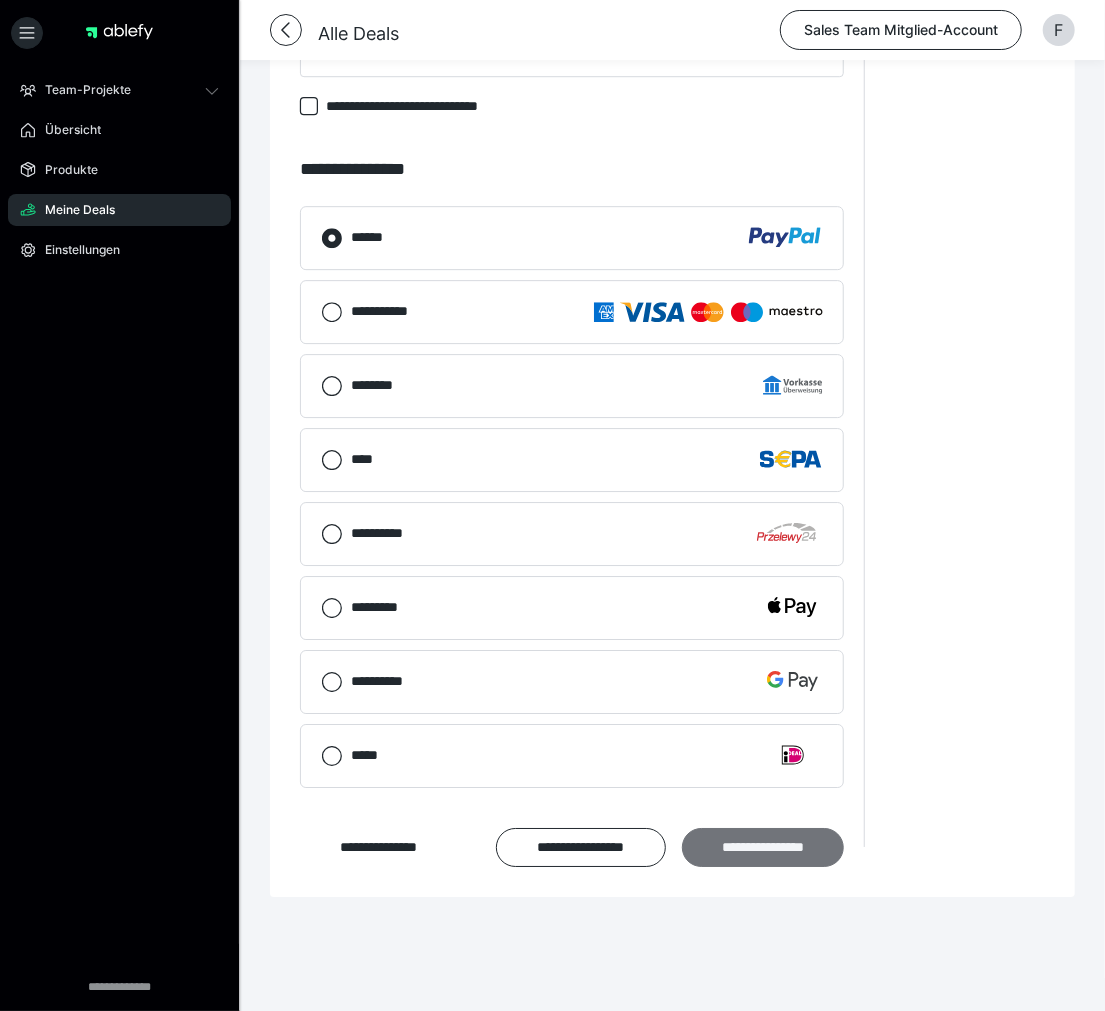click on "**********" at bounding box center (763, 847) 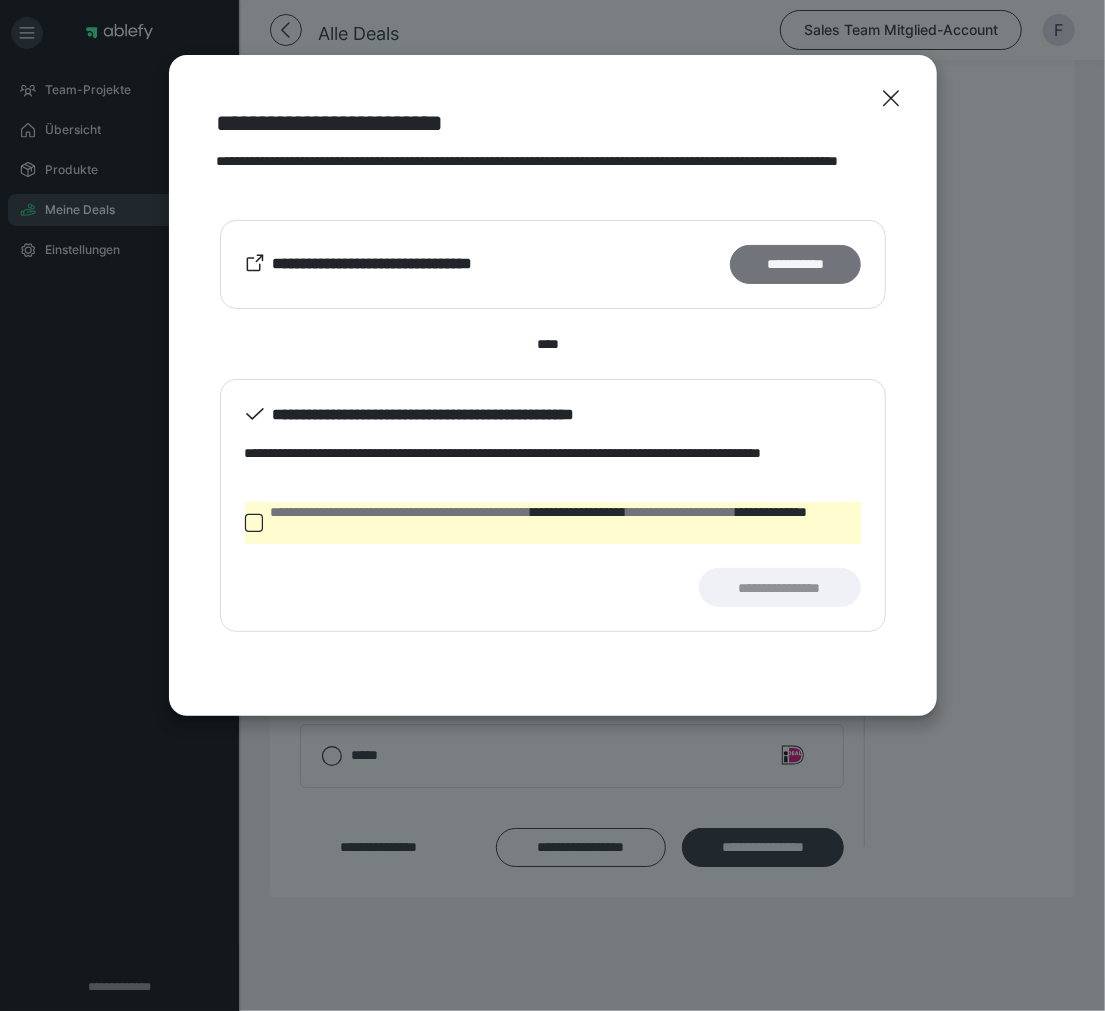 click on "**********" at bounding box center [795, 264] 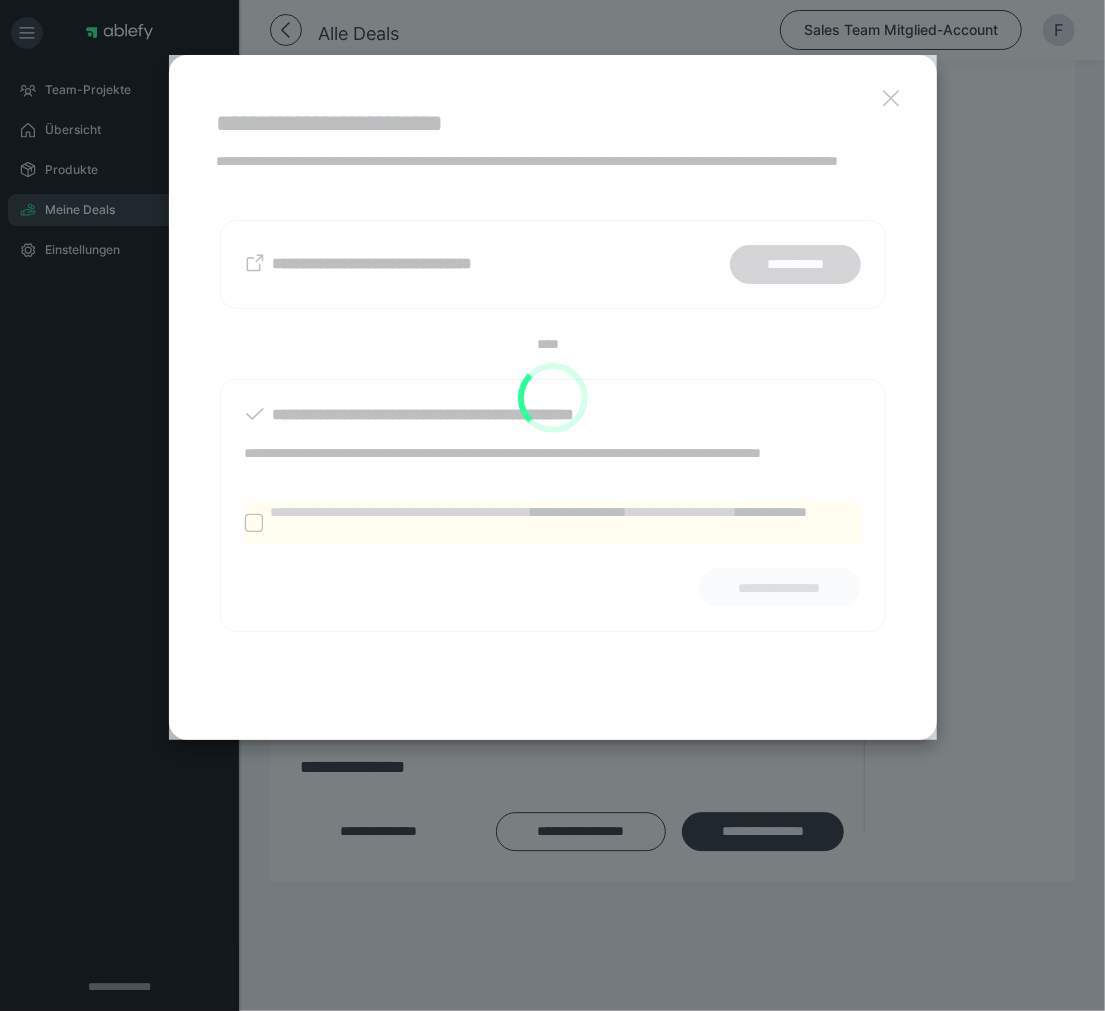 scroll, scrollTop: 1971, scrollLeft: 0, axis: vertical 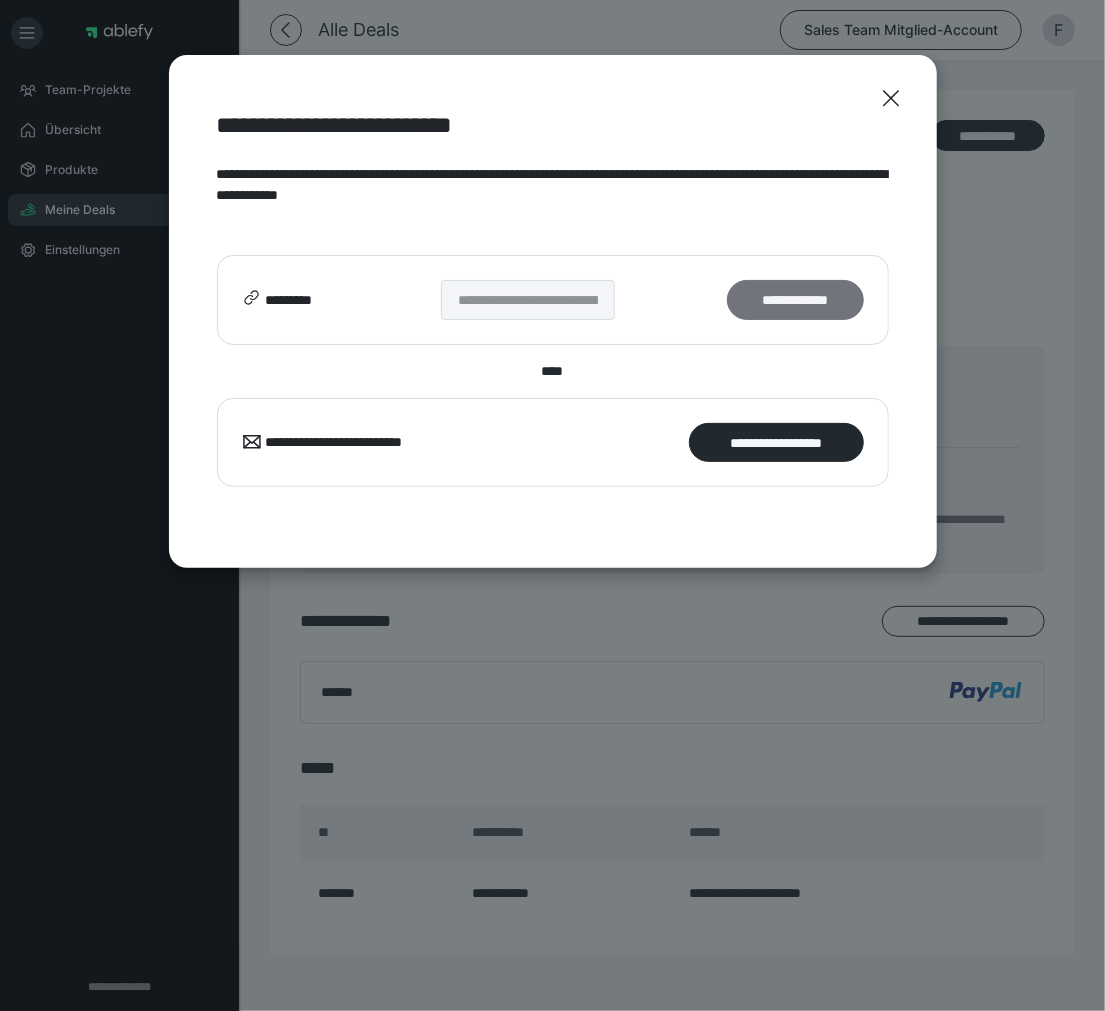 click on "**********" at bounding box center [795, 299] 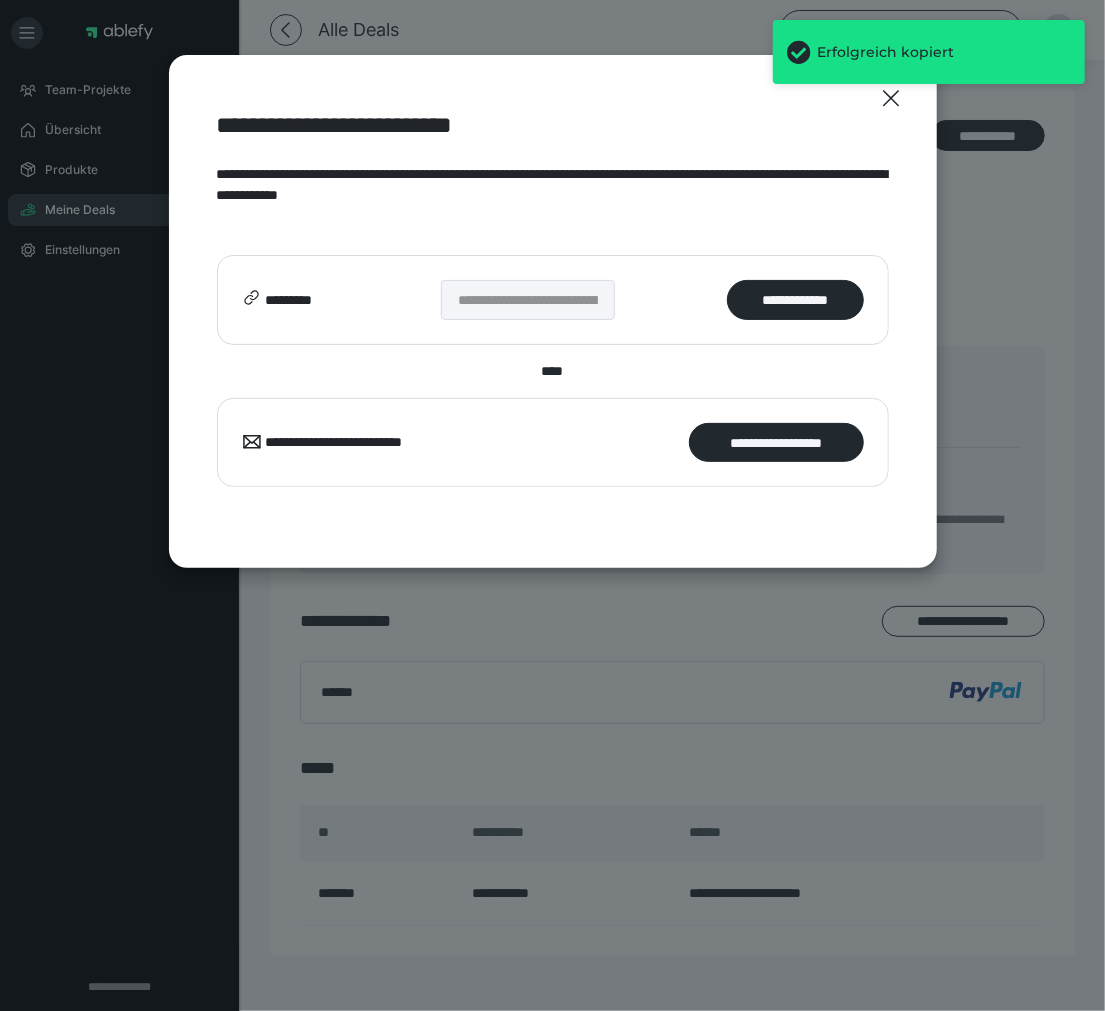 click on "Erfolgreich kopiert" at bounding box center (929, 60) 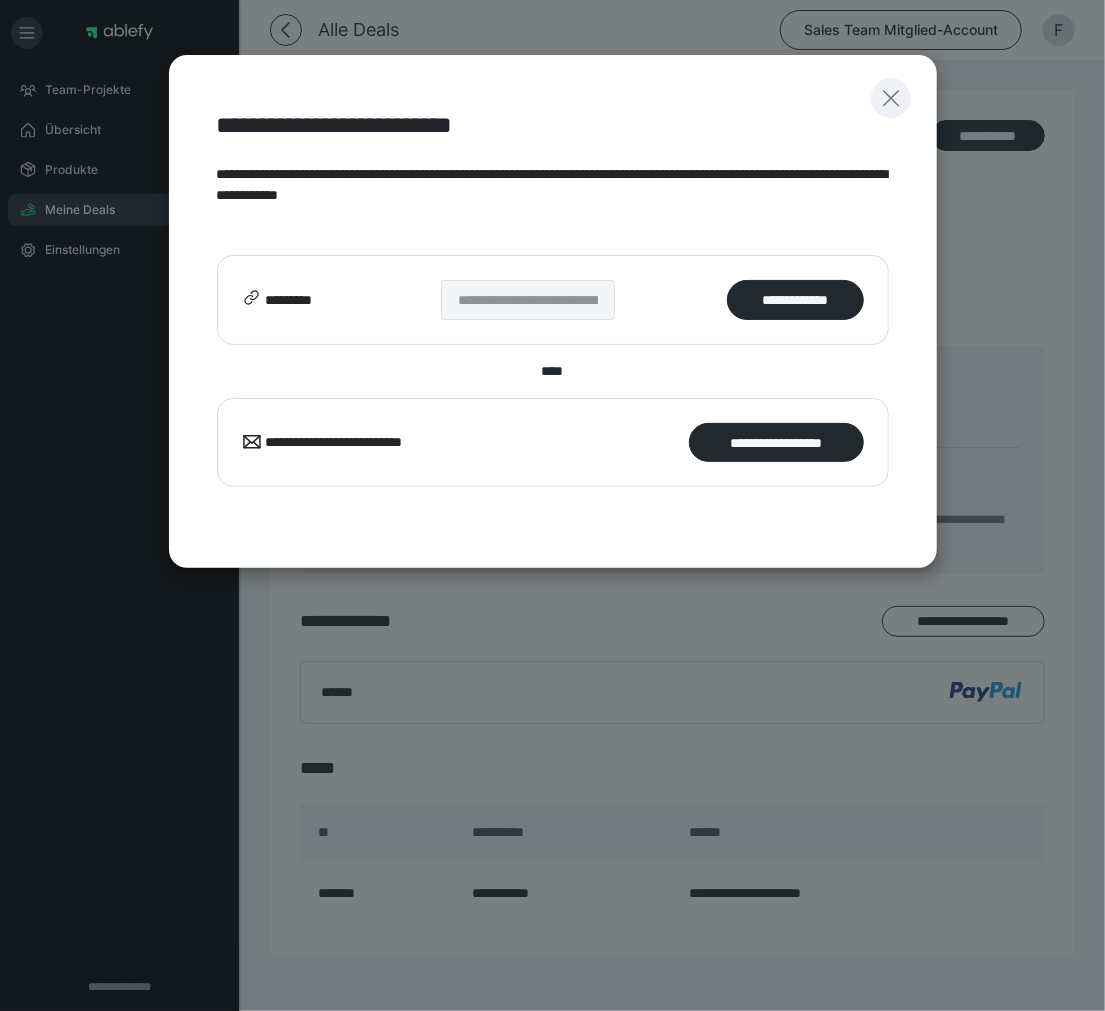click 